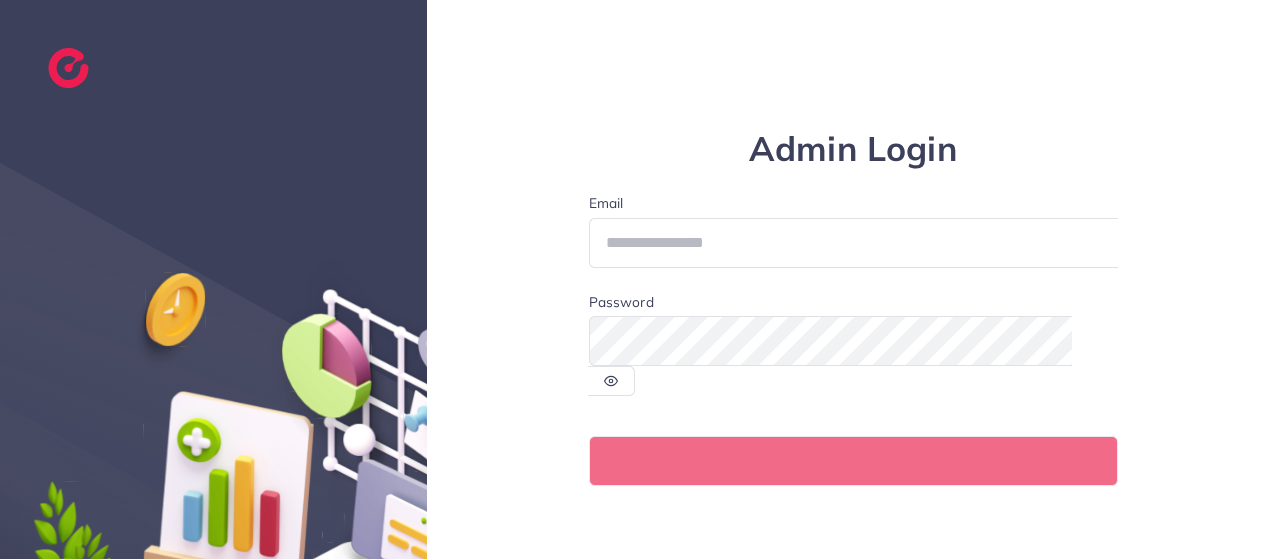 scroll, scrollTop: 0, scrollLeft: 0, axis: both 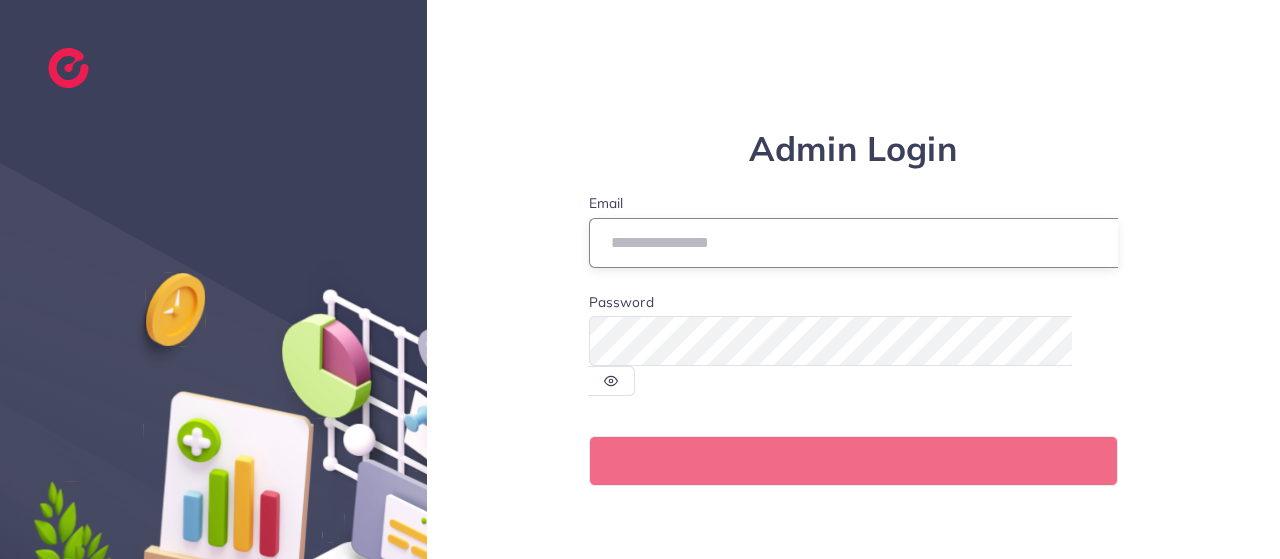 click on "Email" at bounding box center [854, 243] 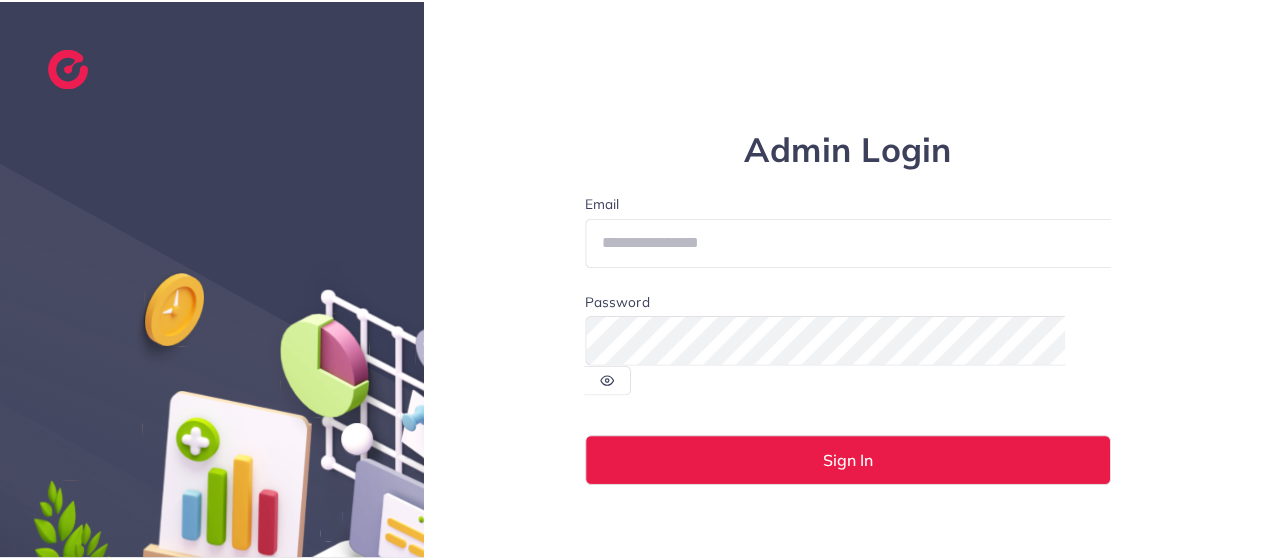 scroll, scrollTop: 0, scrollLeft: 0, axis: both 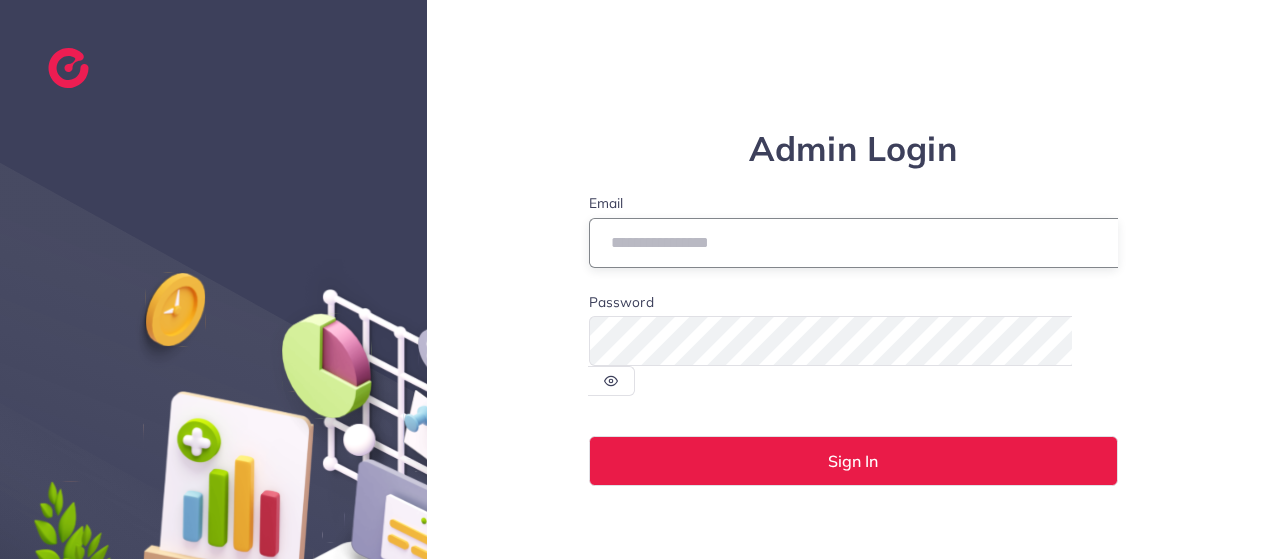 click on "Email" at bounding box center [854, 243] 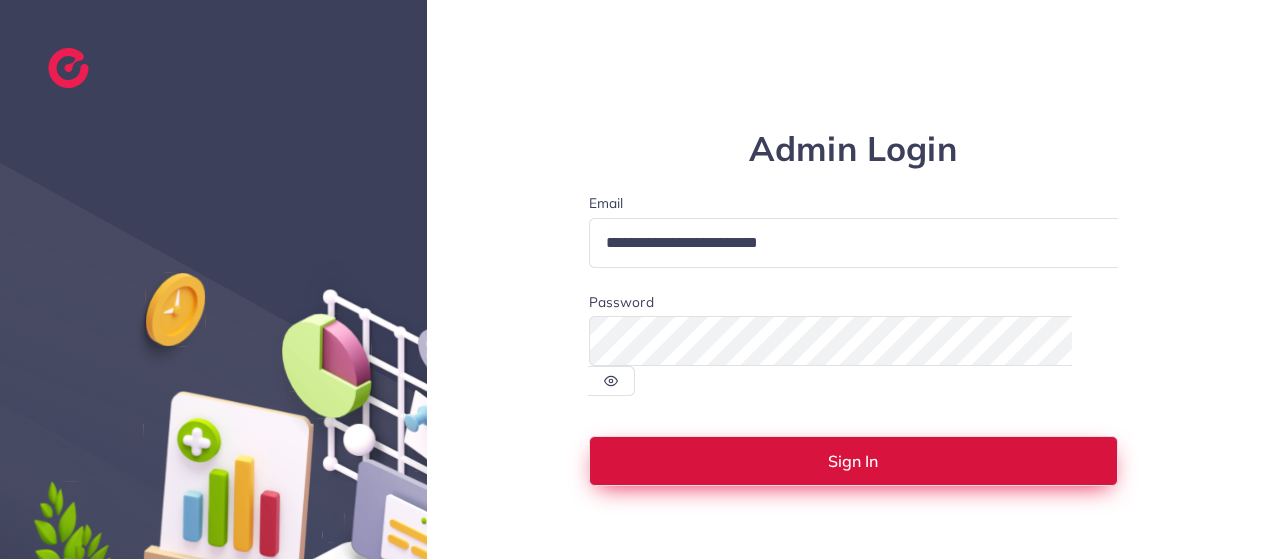 click on "Sign In" at bounding box center (854, 461) 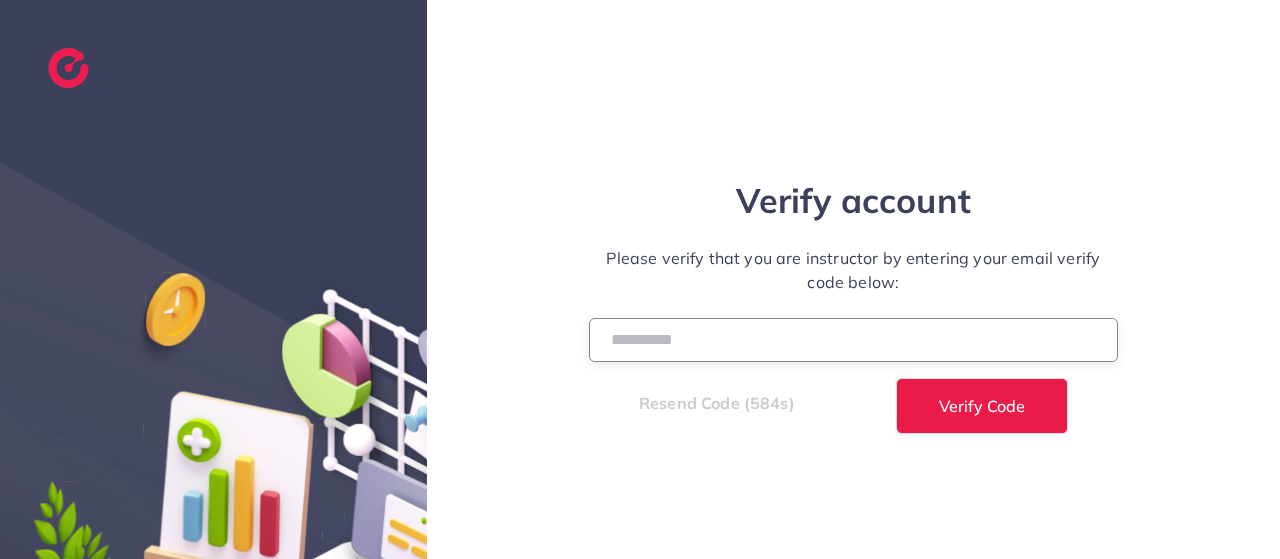 click at bounding box center (854, 339) 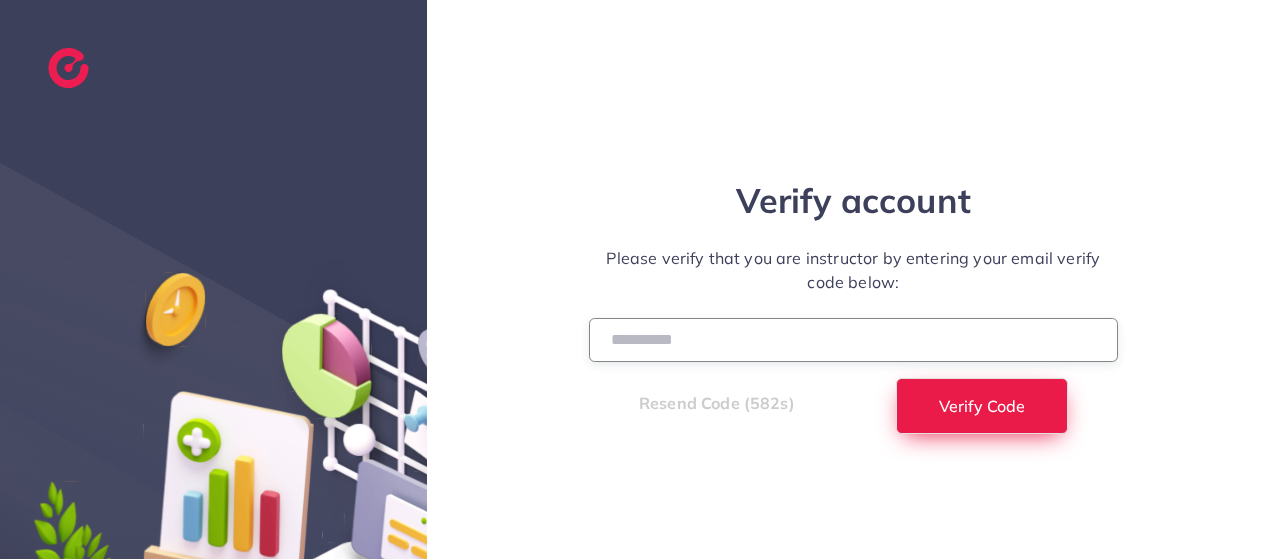 type on "******" 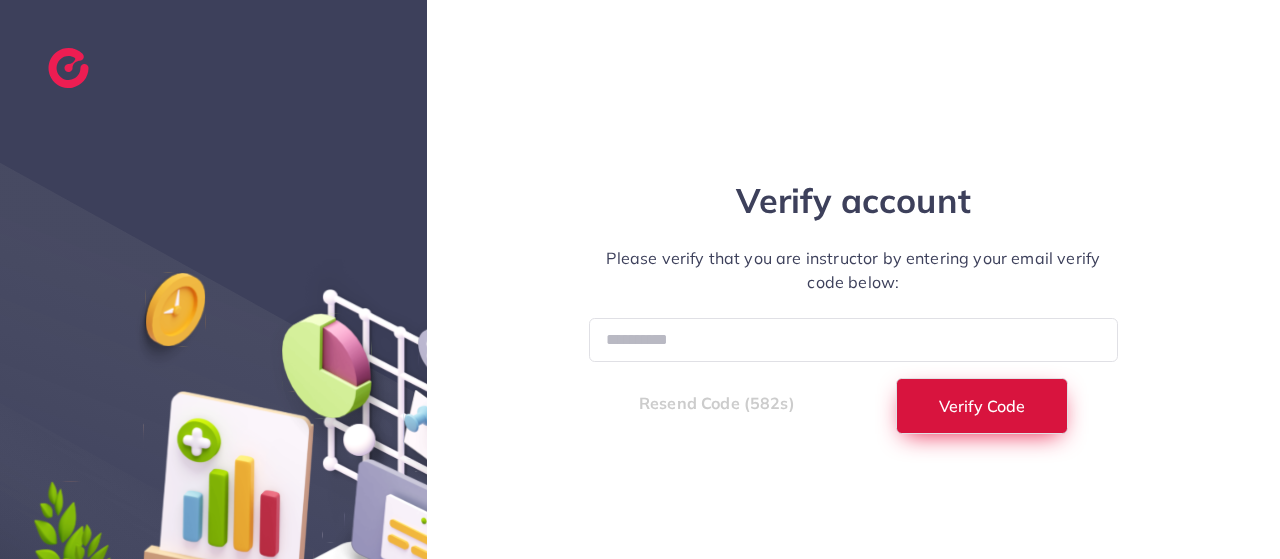 click on "Verify Code" at bounding box center [982, 406] 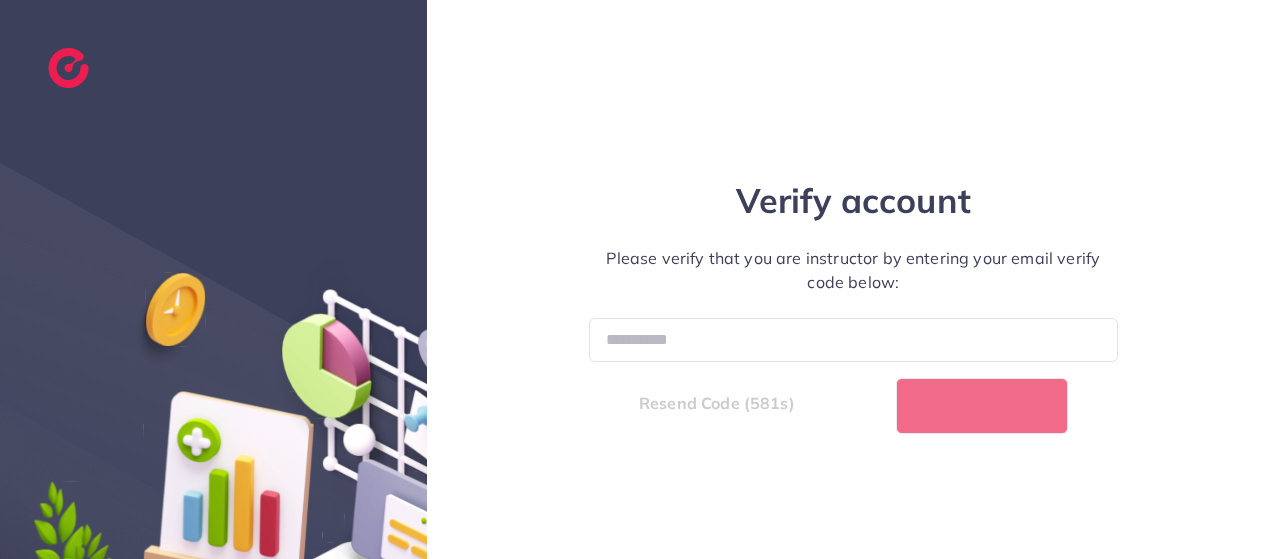 select on "*" 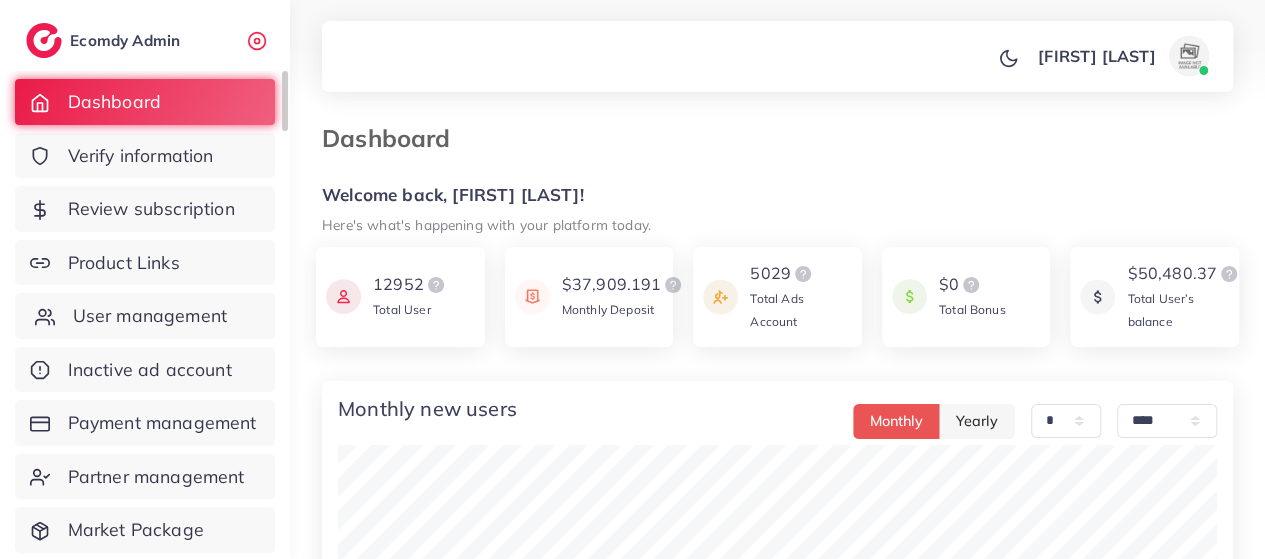click on "User management" at bounding box center [145, 316] 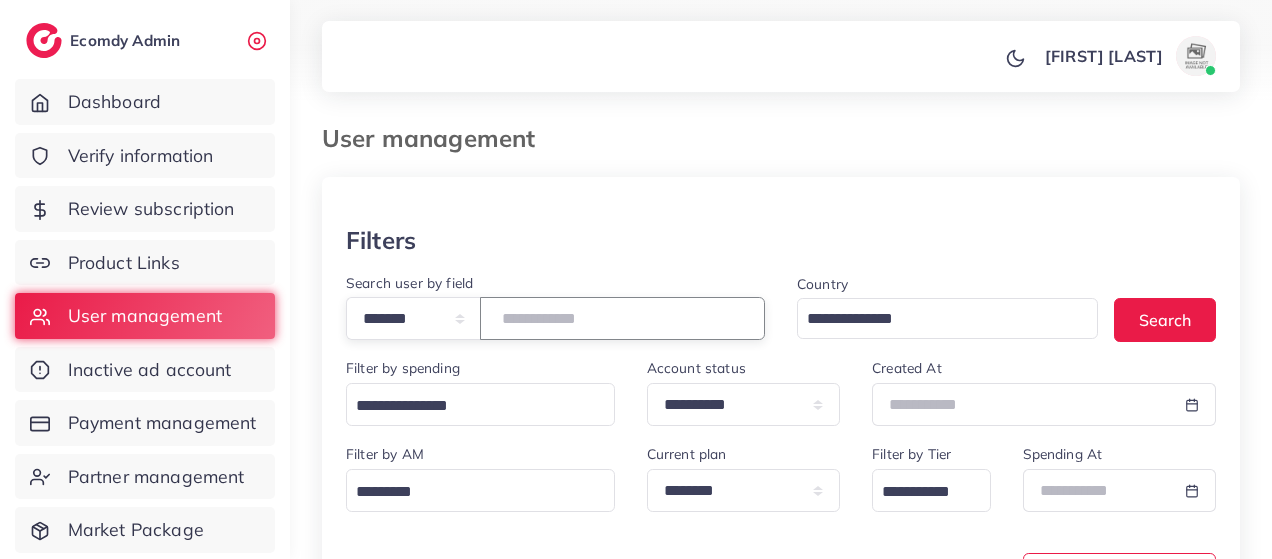 click at bounding box center [622, 318] 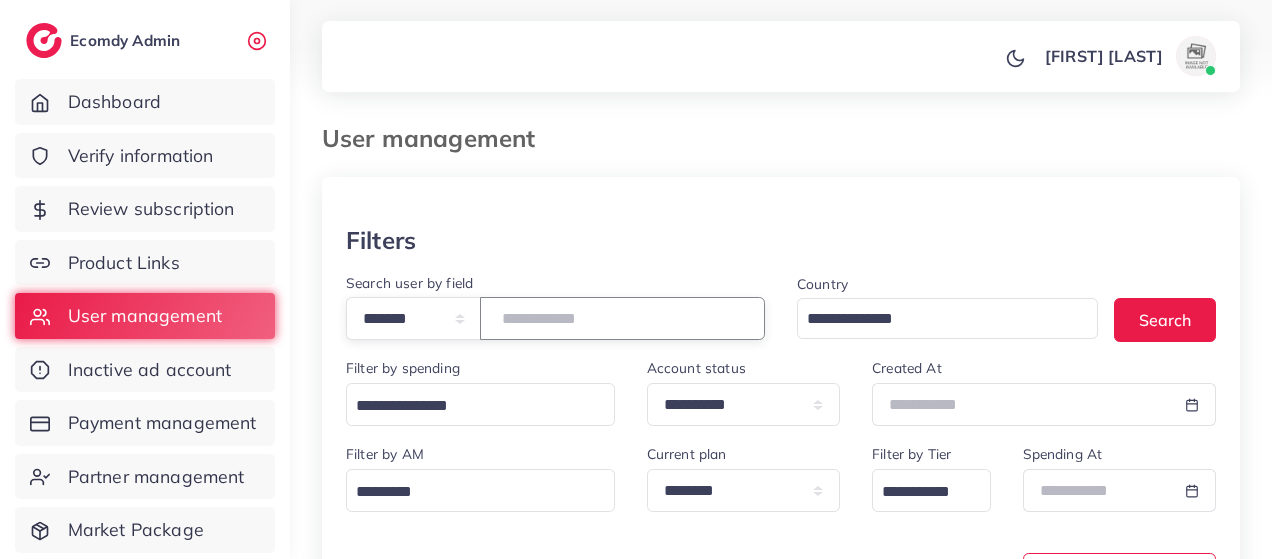 paste on "*******" 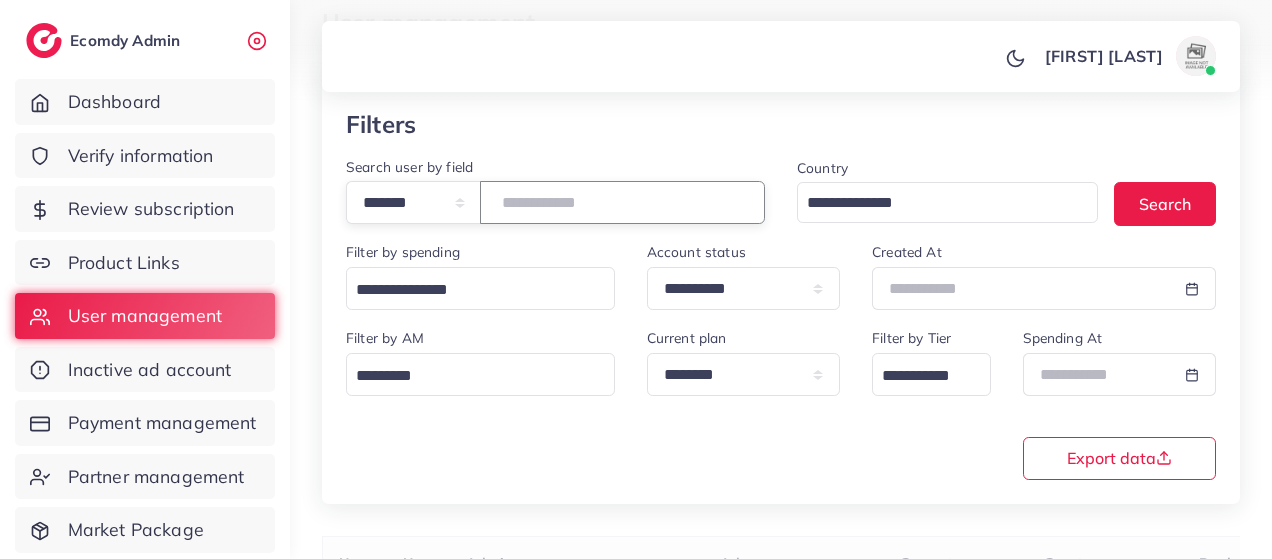 scroll, scrollTop: 133, scrollLeft: 0, axis: vertical 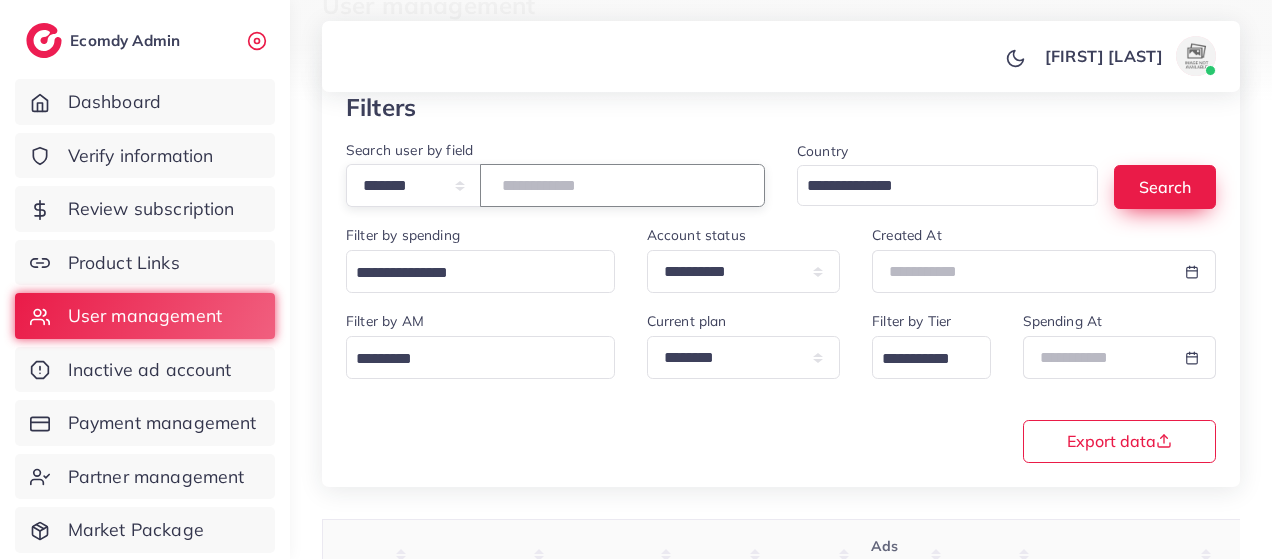 type on "*******" 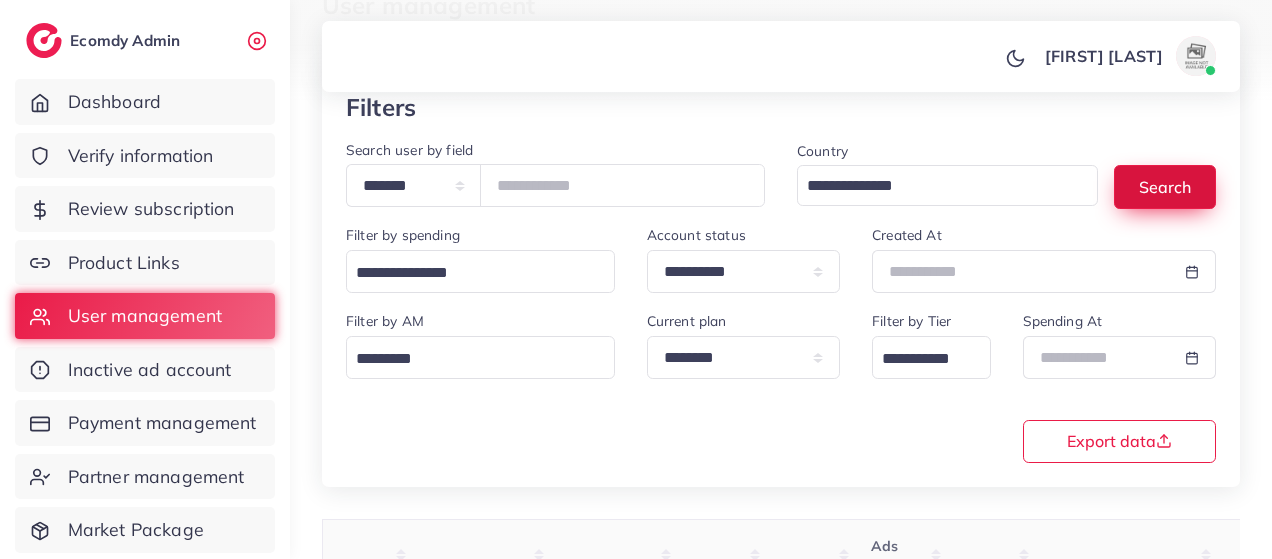 click on "Search" at bounding box center [1165, 186] 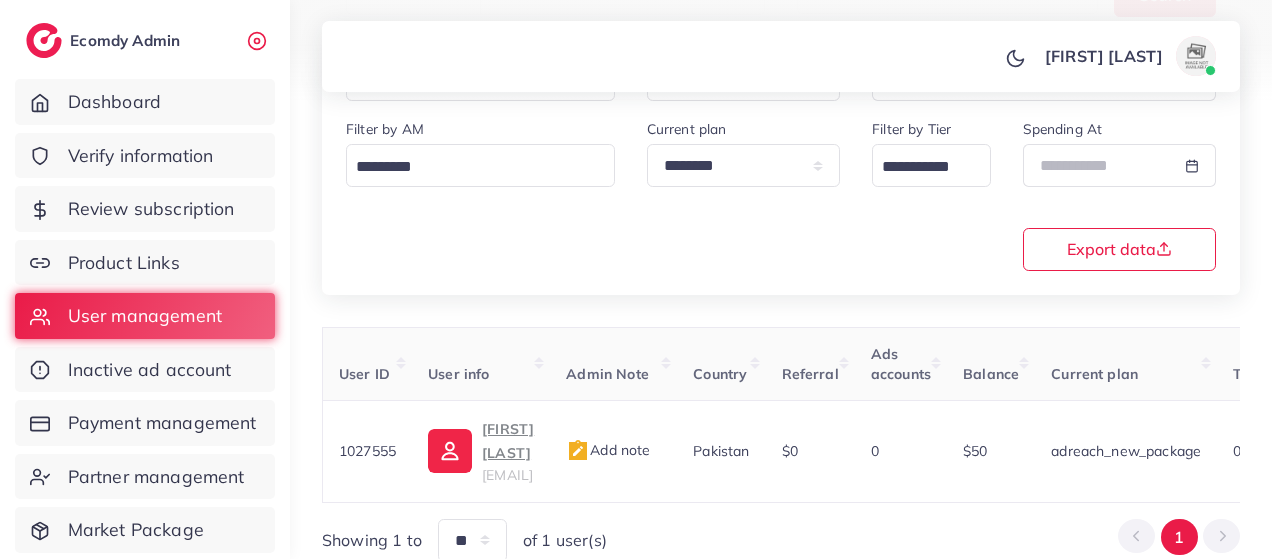 scroll, scrollTop: 326, scrollLeft: 0, axis: vertical 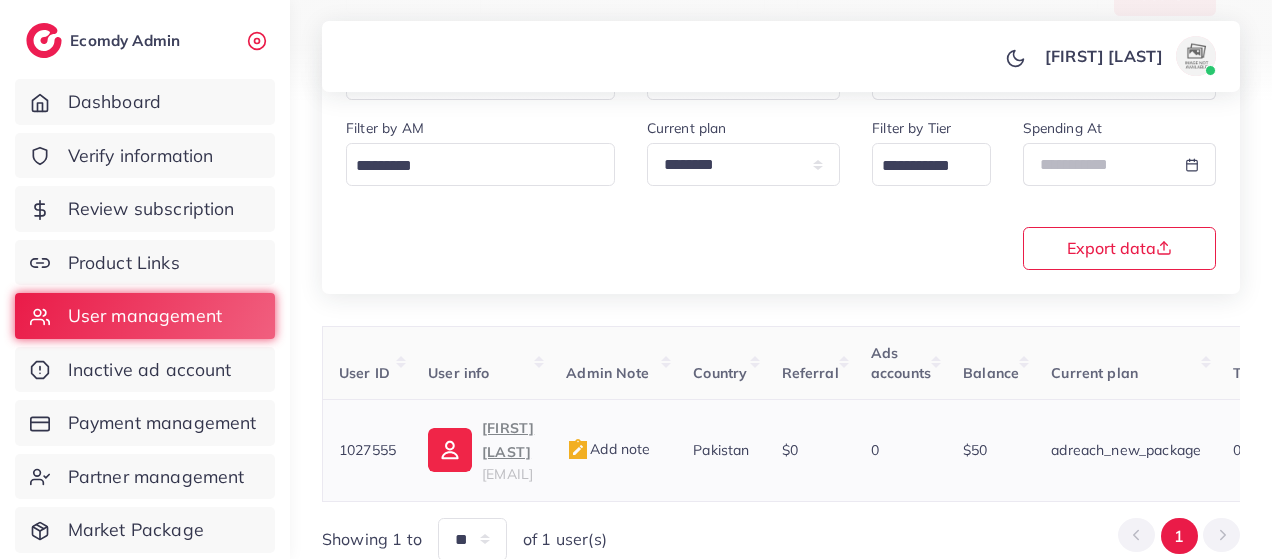click on "[FIRST] [LAST]" at bounding box center [508, 440] 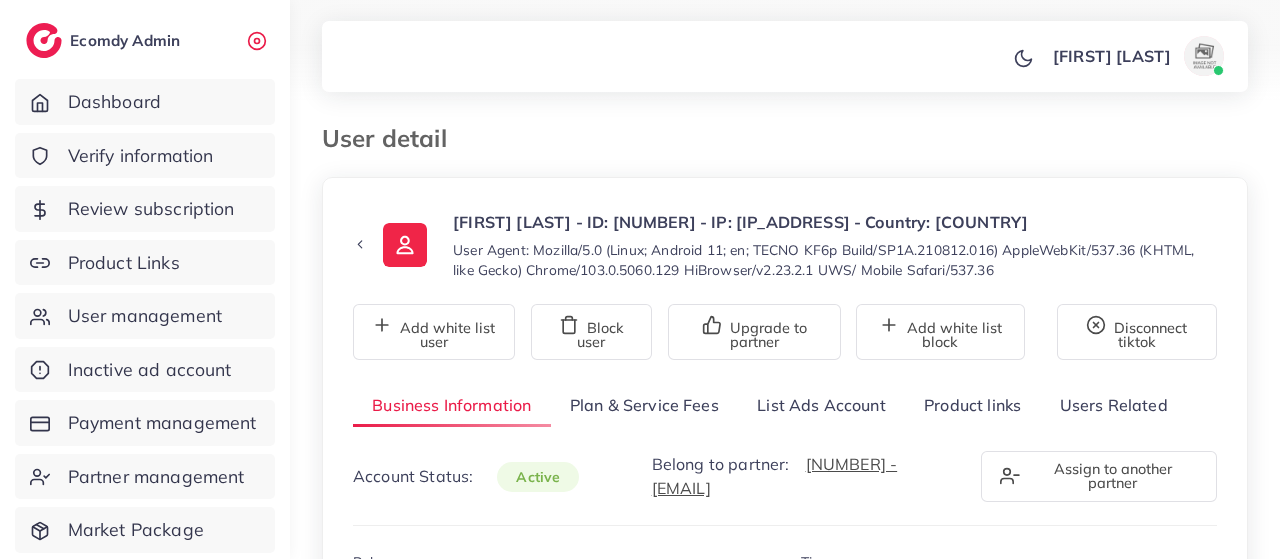 select on "********" 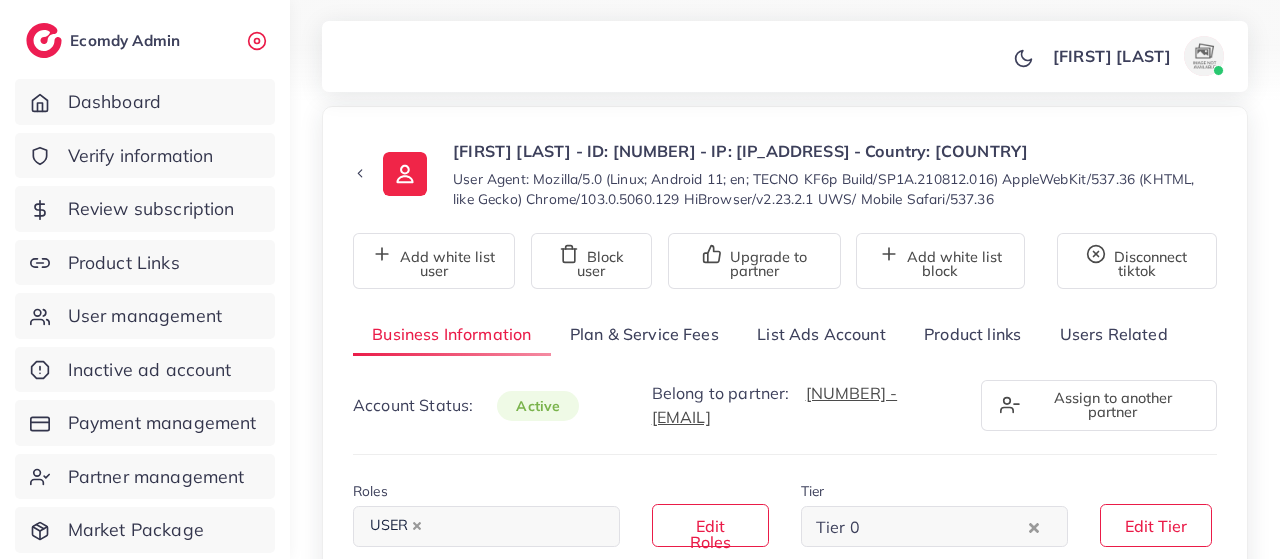 scroll, scrollTop: 72, scrollLeft: 0, axis: vertical 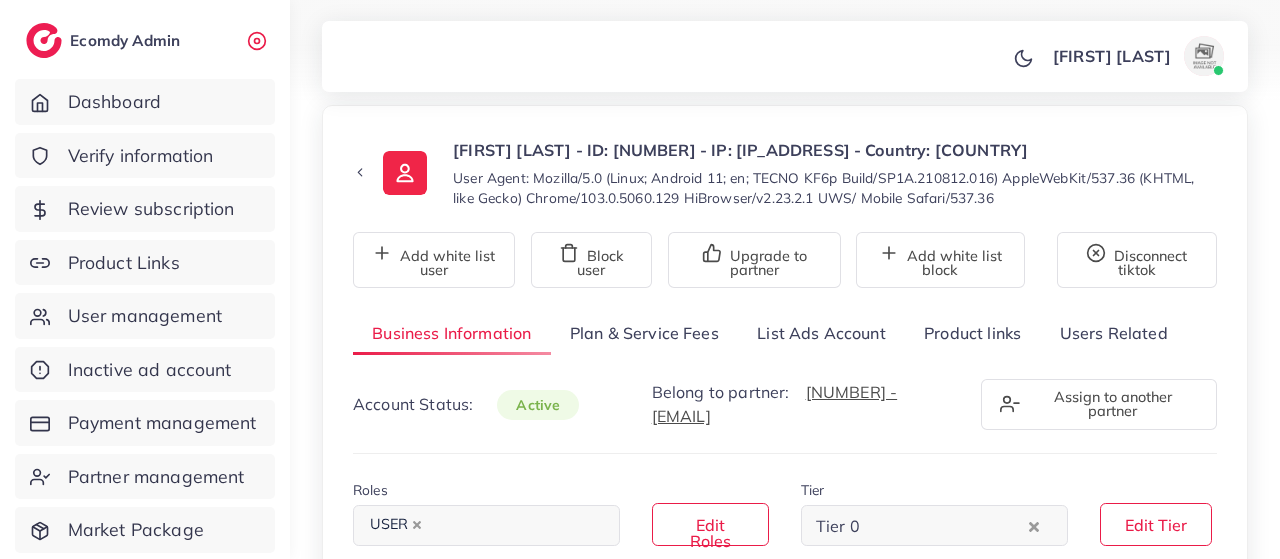 click on "Users Related" at bounding box center (1113, 333) 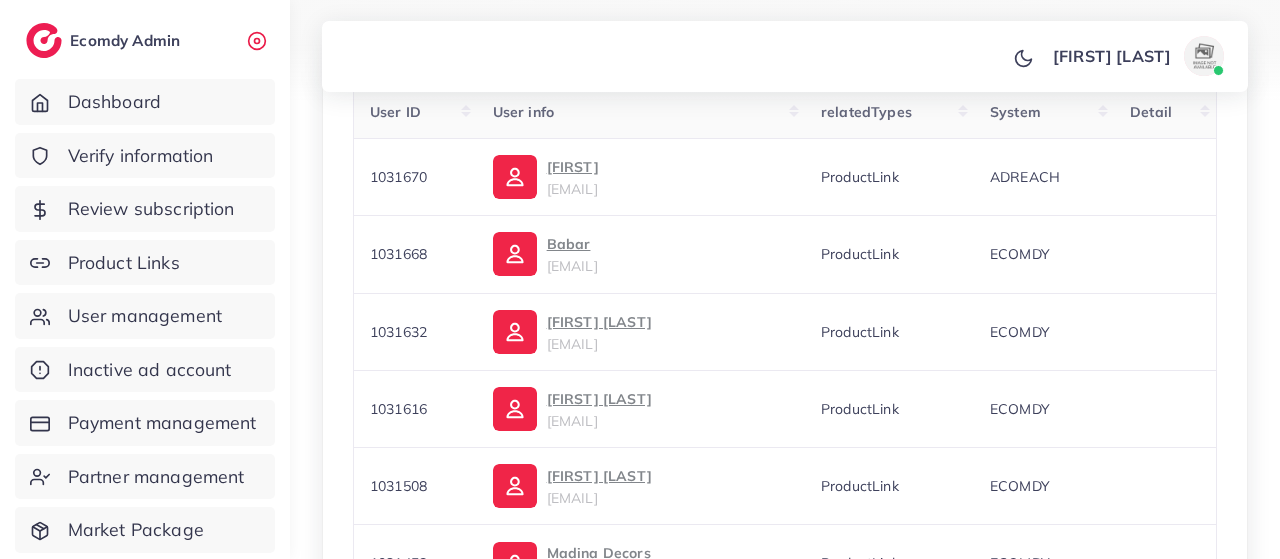 scroll, scrollTop: 0, scrollLeft: 0, axis: both 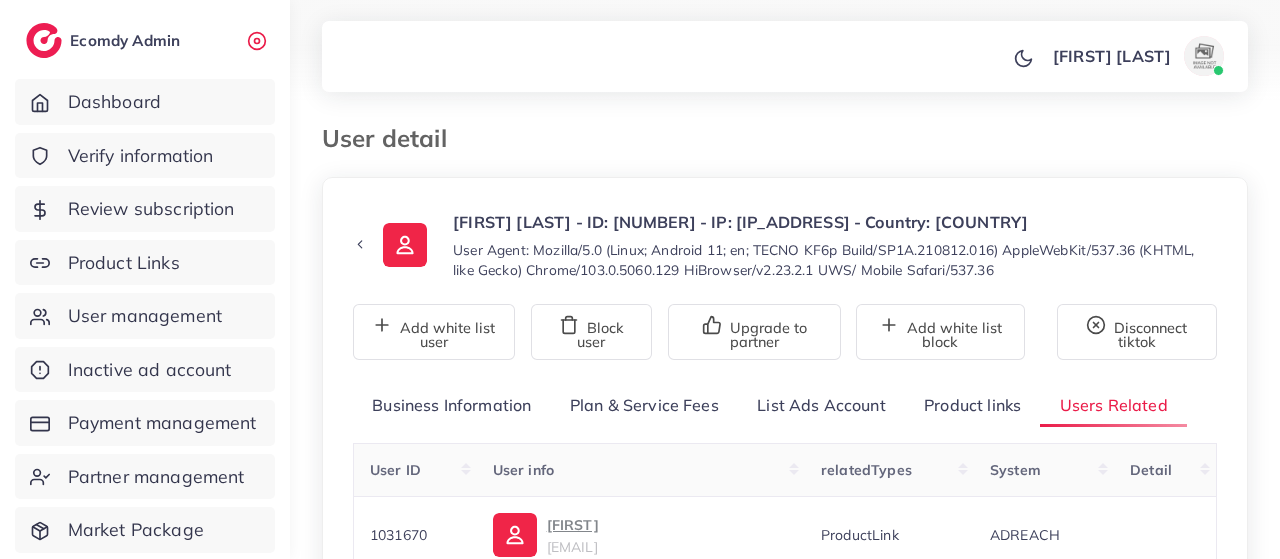 click on "Product links" at bounding box center [972, 405] 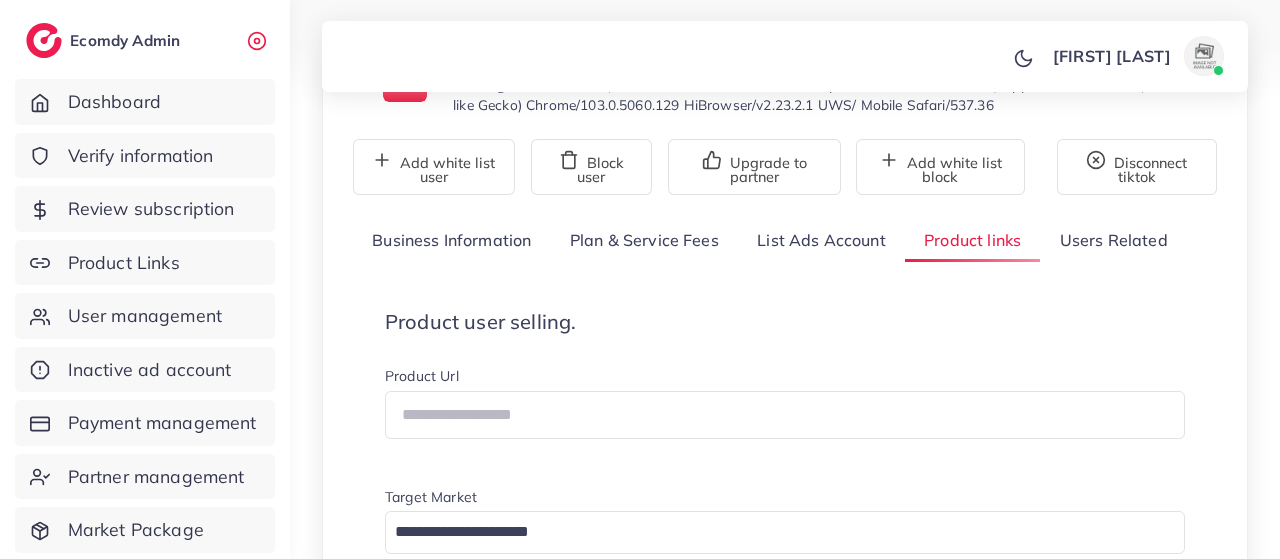 scroll, scrollTop: 164, scrollLeft: 0, axis: vertical 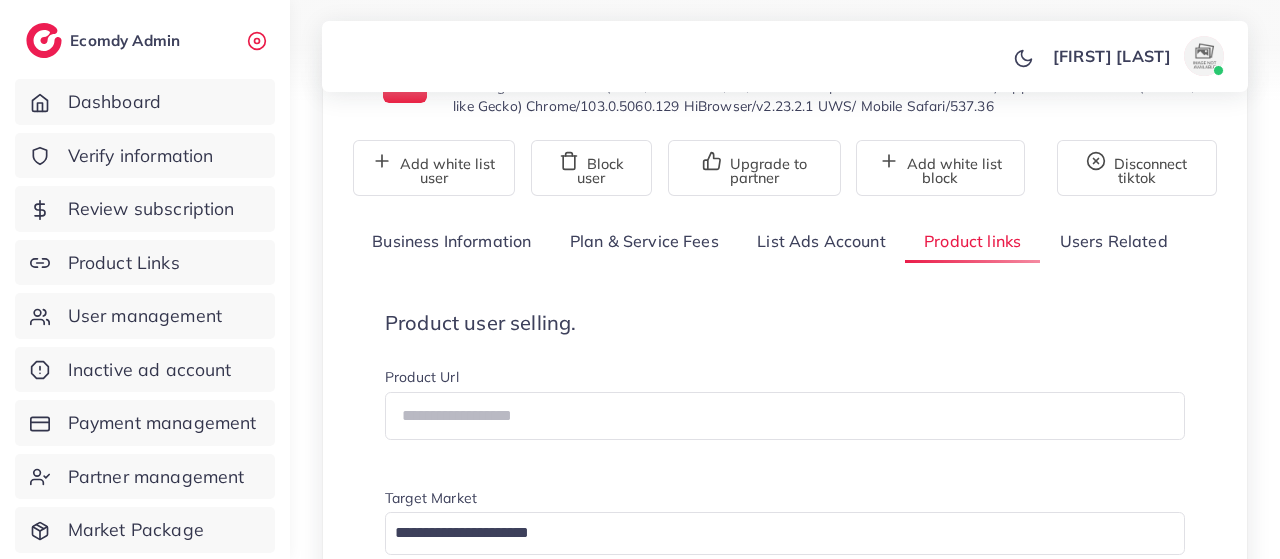 click on "List Ads Account" at bounding box center (821, 241) 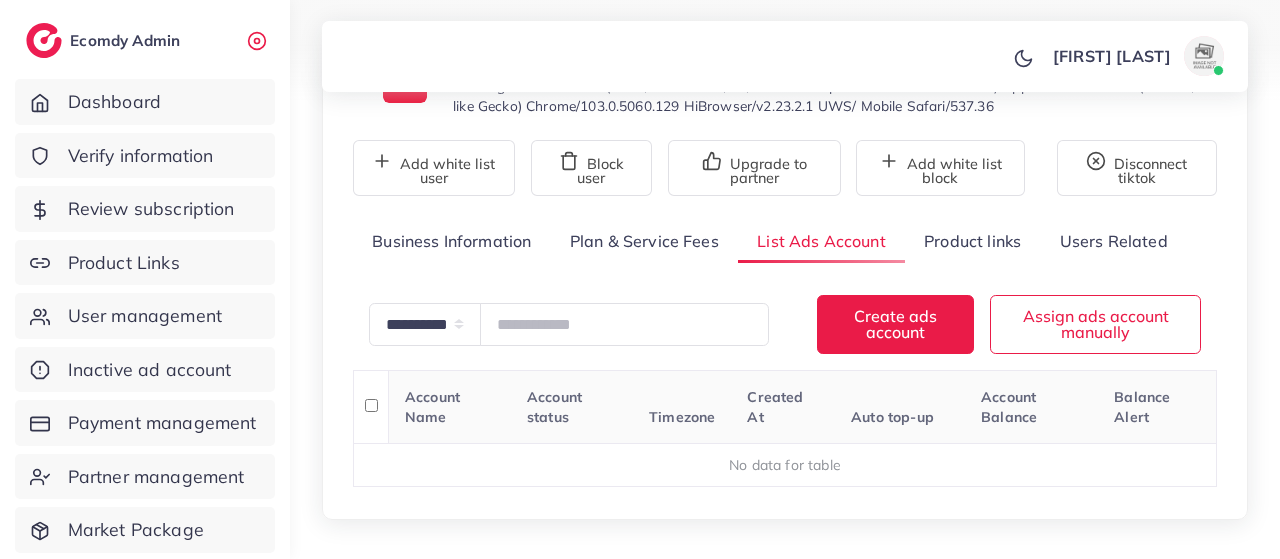 click on "Plan & Service Fees" at bounding box center (644, 241) 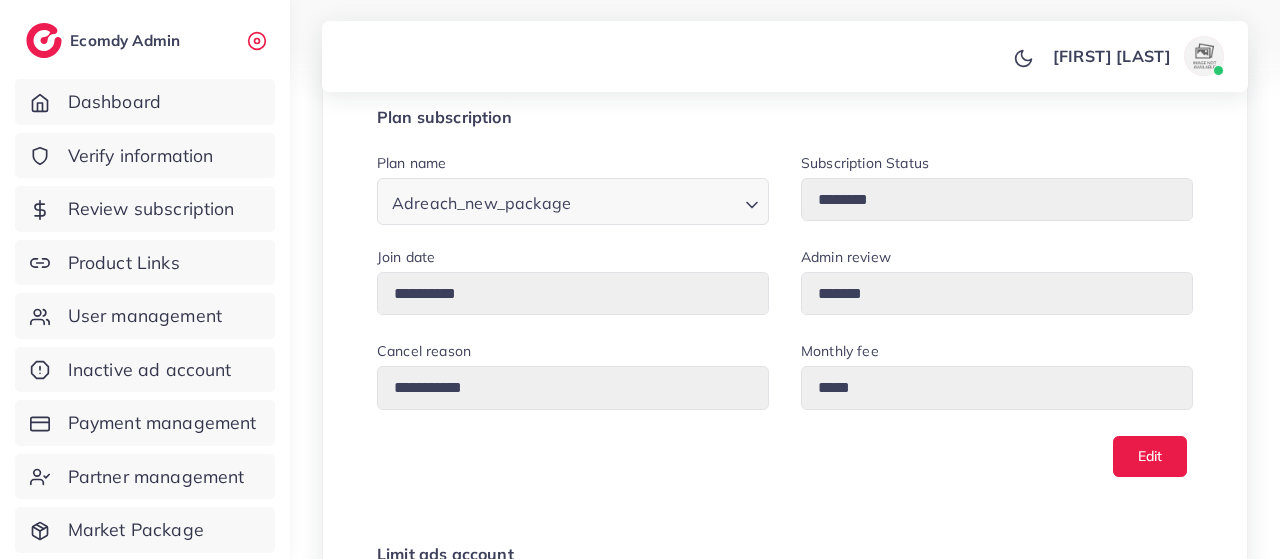 scroll, scrollTop: 0, scrollLeft: 0, axis: both 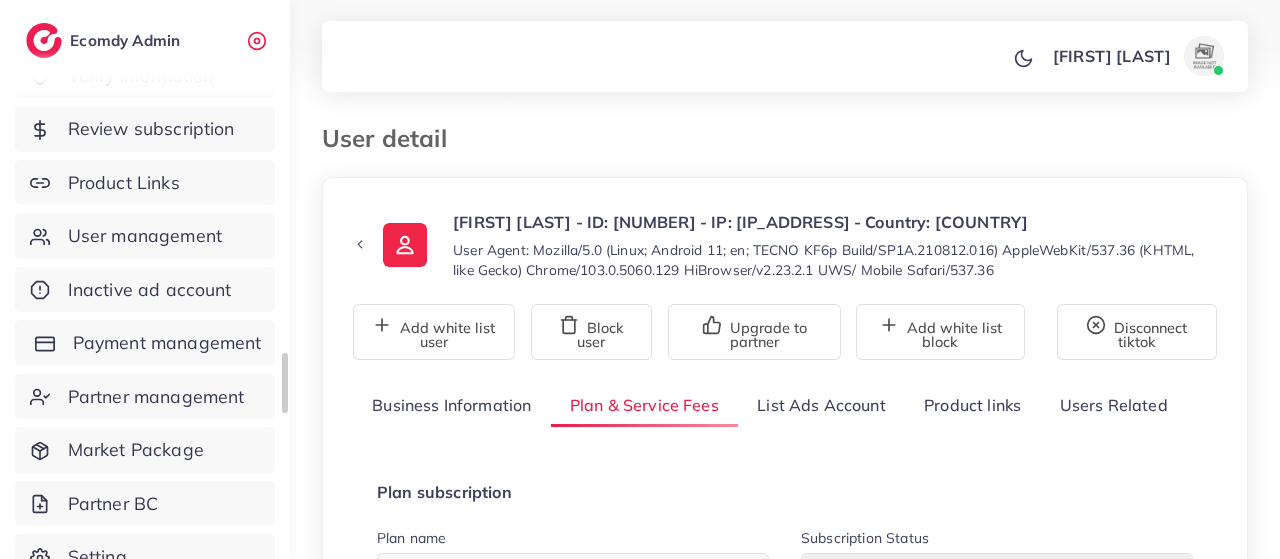 click on "Payment management" at bounding box center (167, 343) 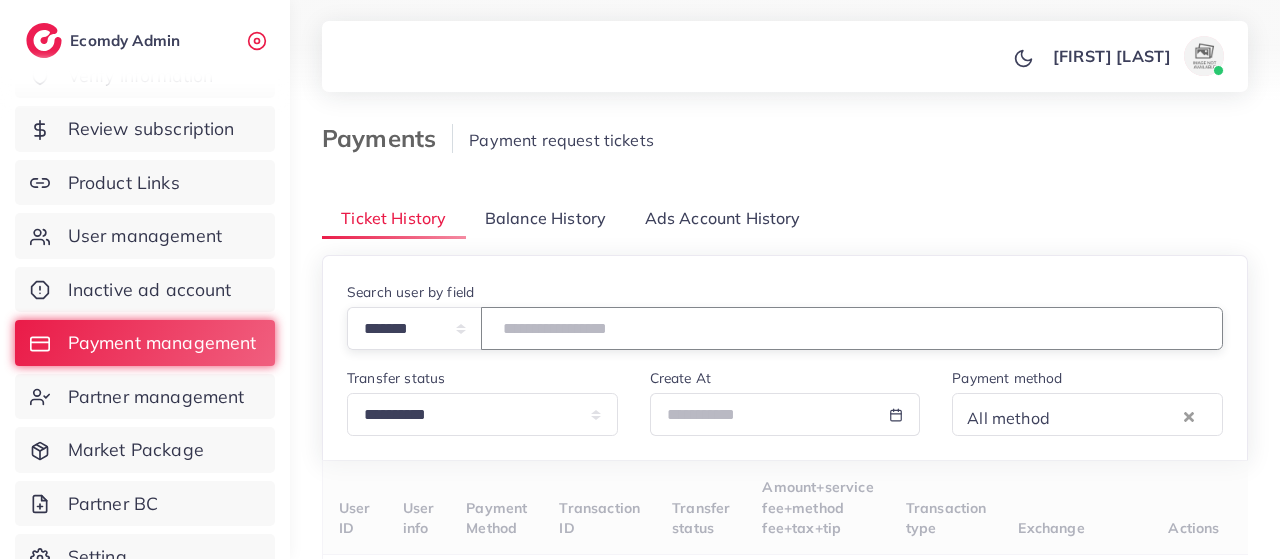 click at bounding box center (852, 328) 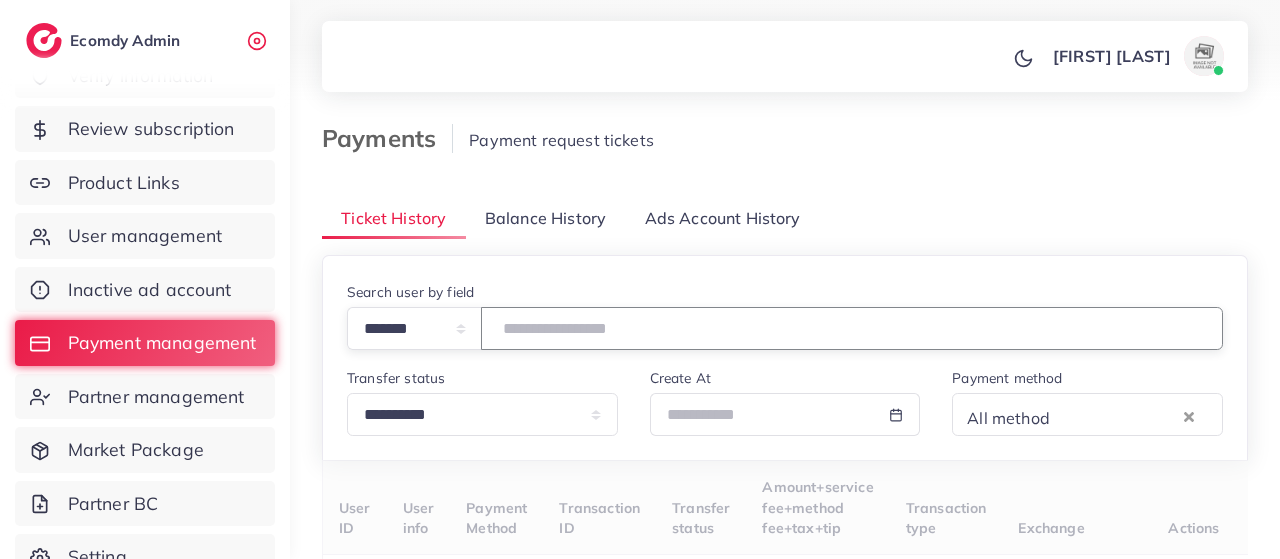 paste on "*******" 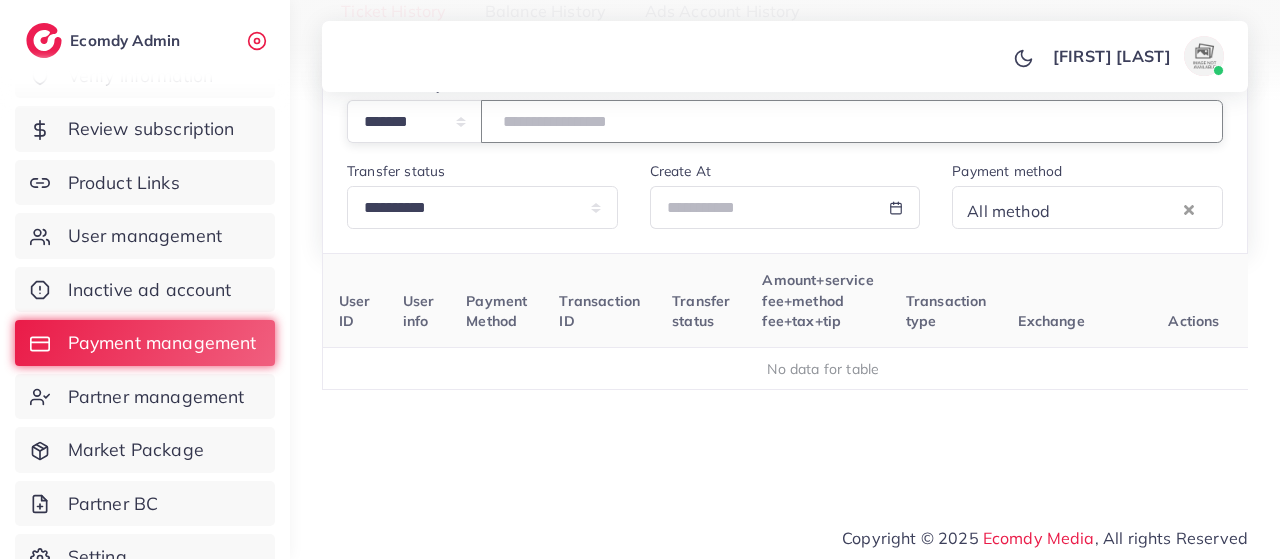 scroll, scrollTop: 211, scrollLeft: 0, axis: vertical 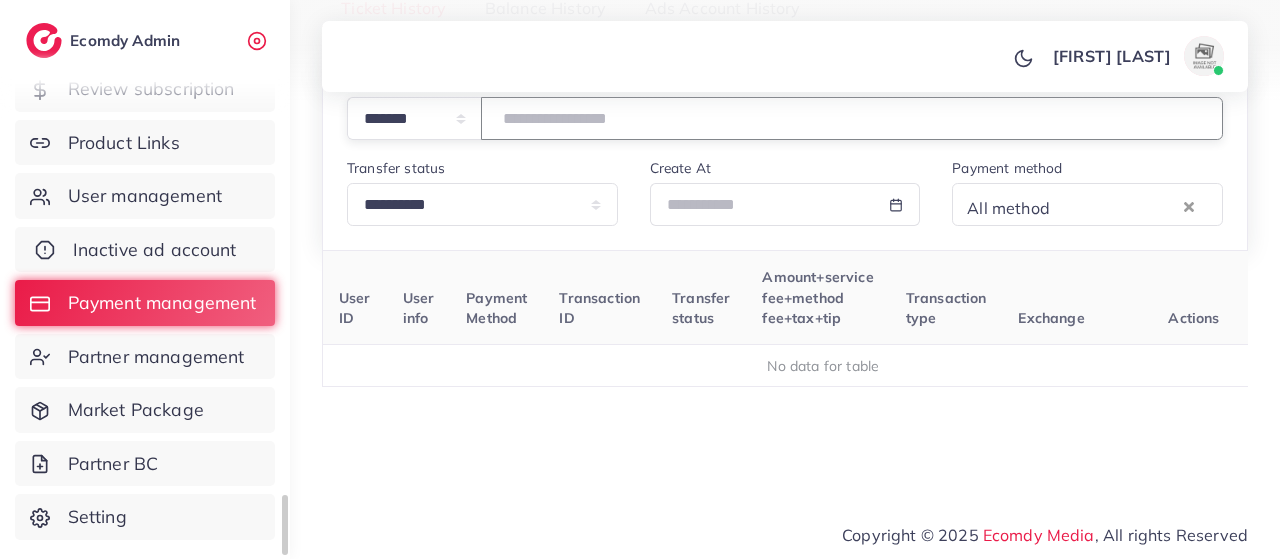 type on "*******" 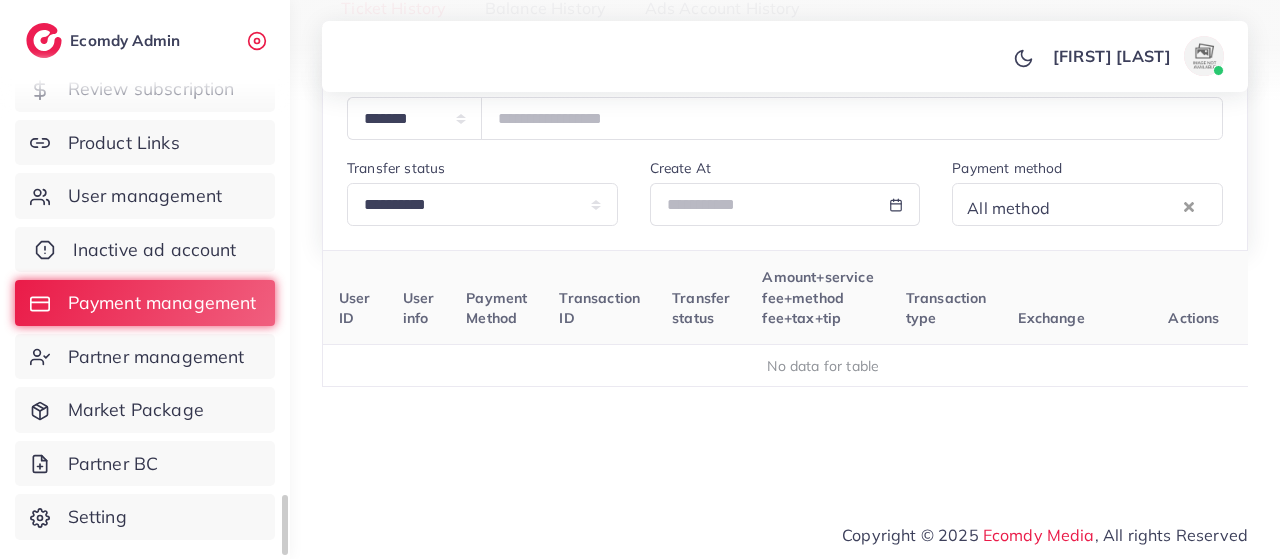 click on "Inactive ad account" at bounding box center (155, 250) 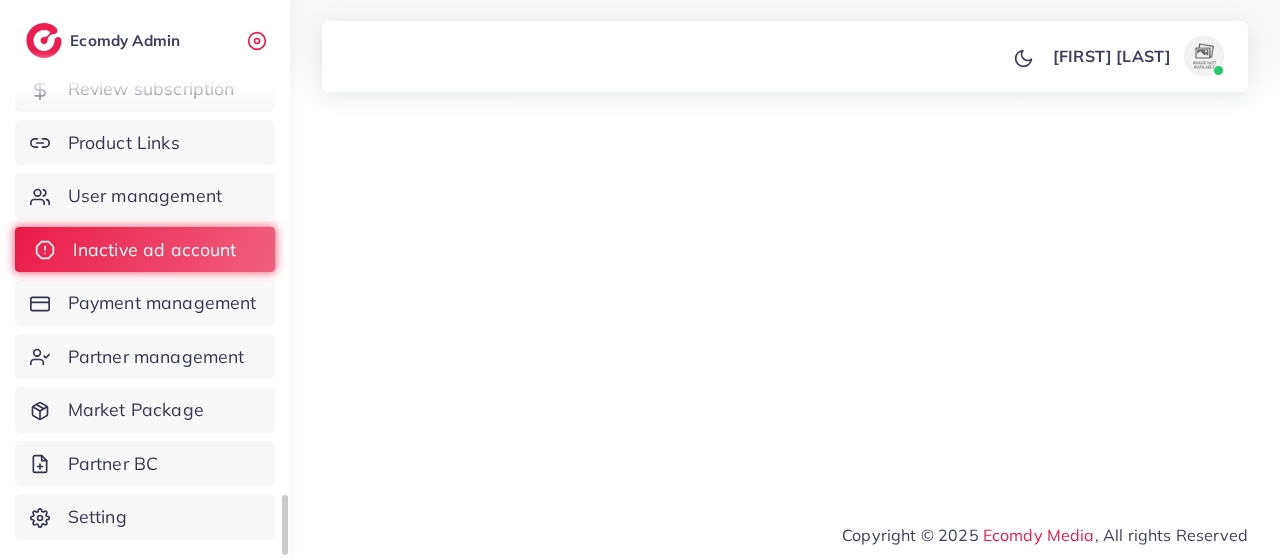 scroll, scrollTop: 0, scrollLeft: 0, axis: both 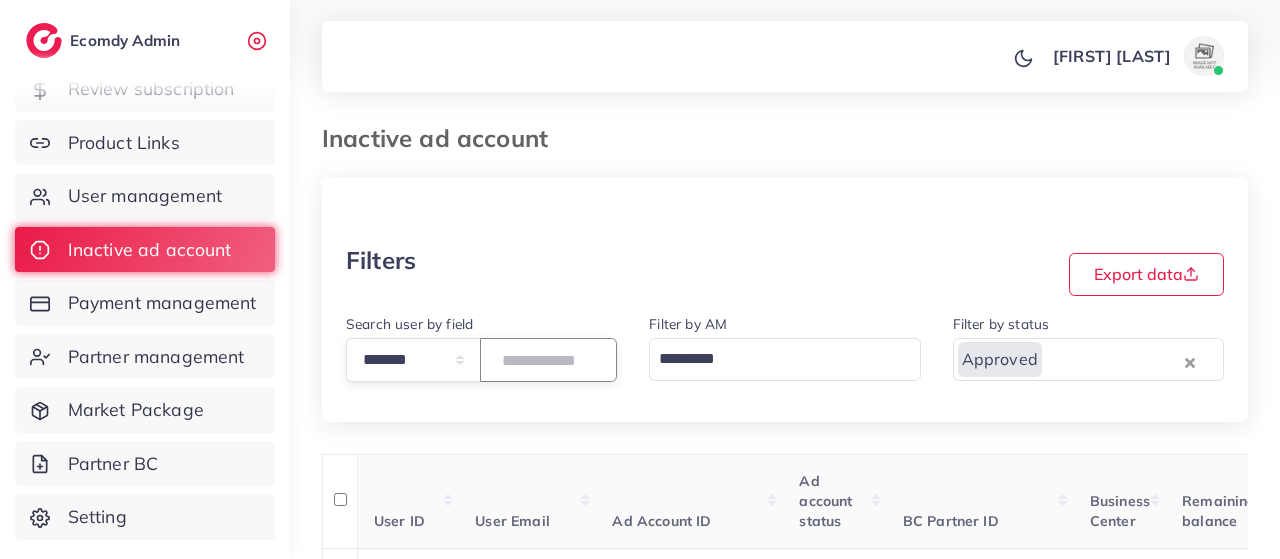 click at bounding box center (548, 359) 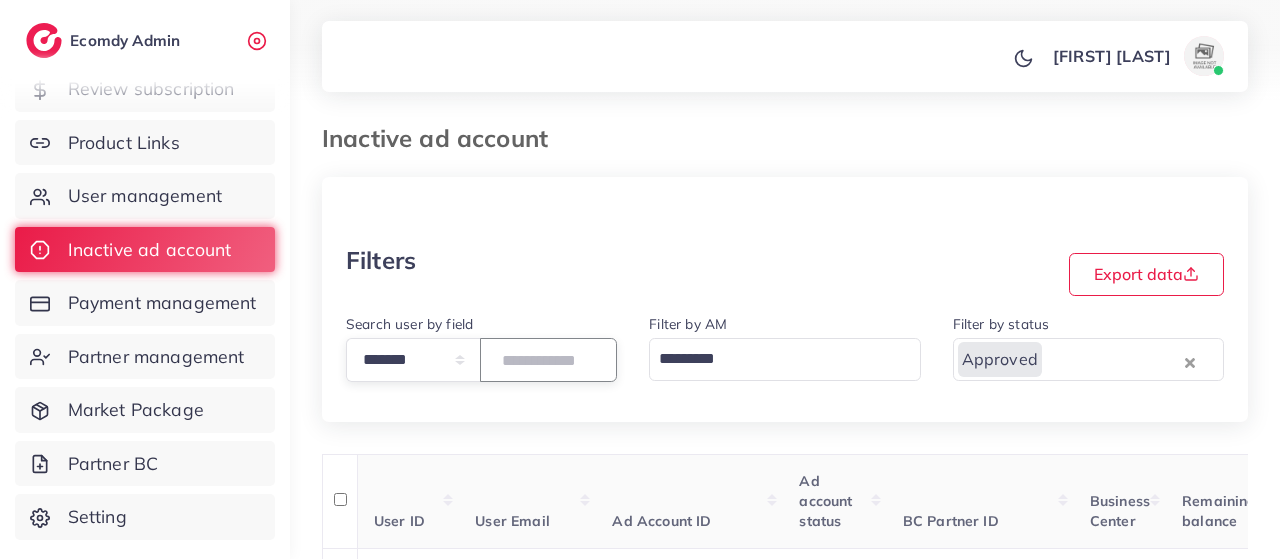 paste on "*******" 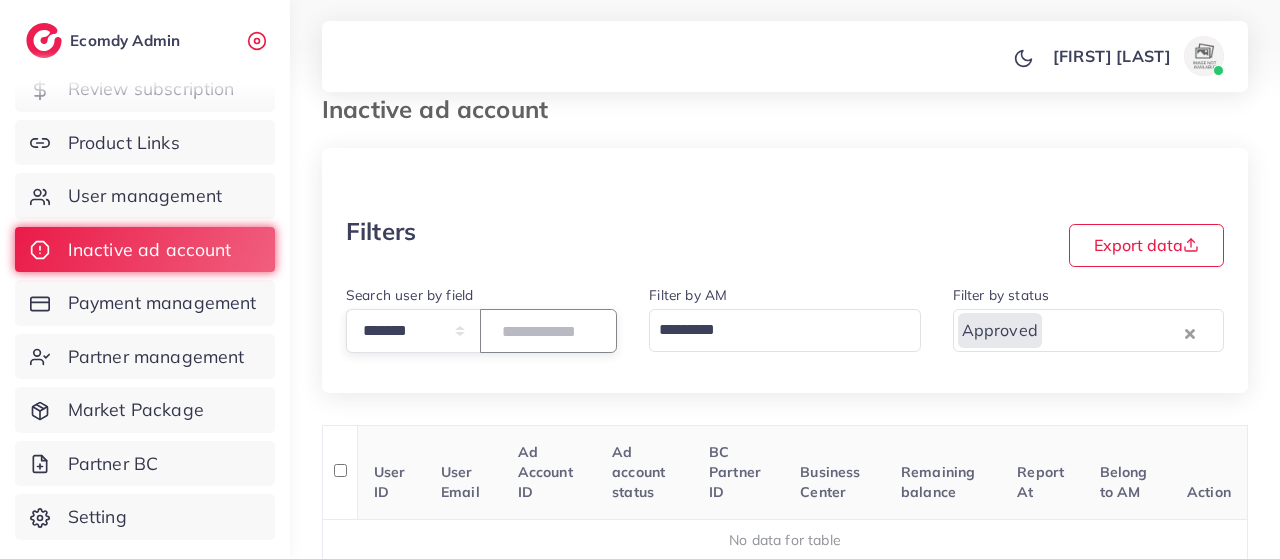 scroll, scrollTop: 116, scrollLeft: 0, axis: vertical 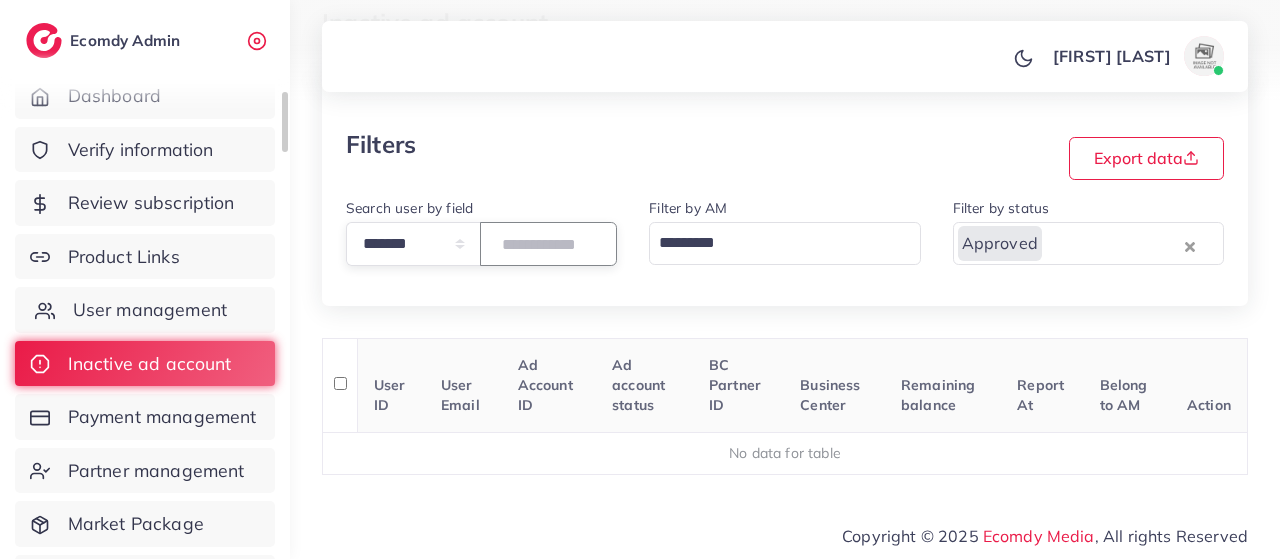 type on "*******" 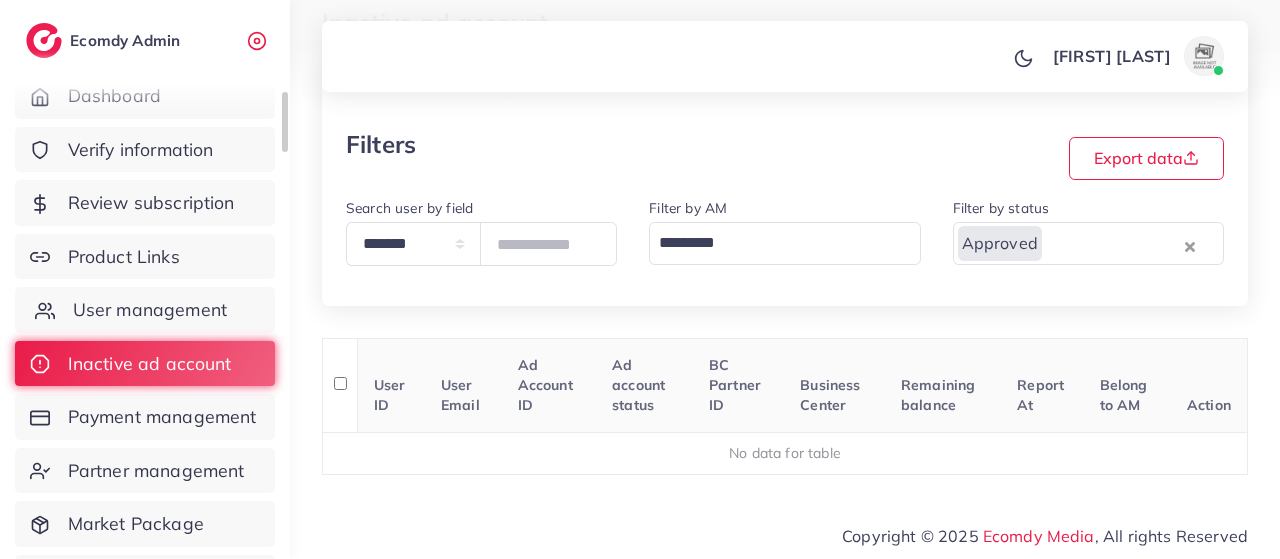 click on "Review subscription" at bounding box center [151, 203] 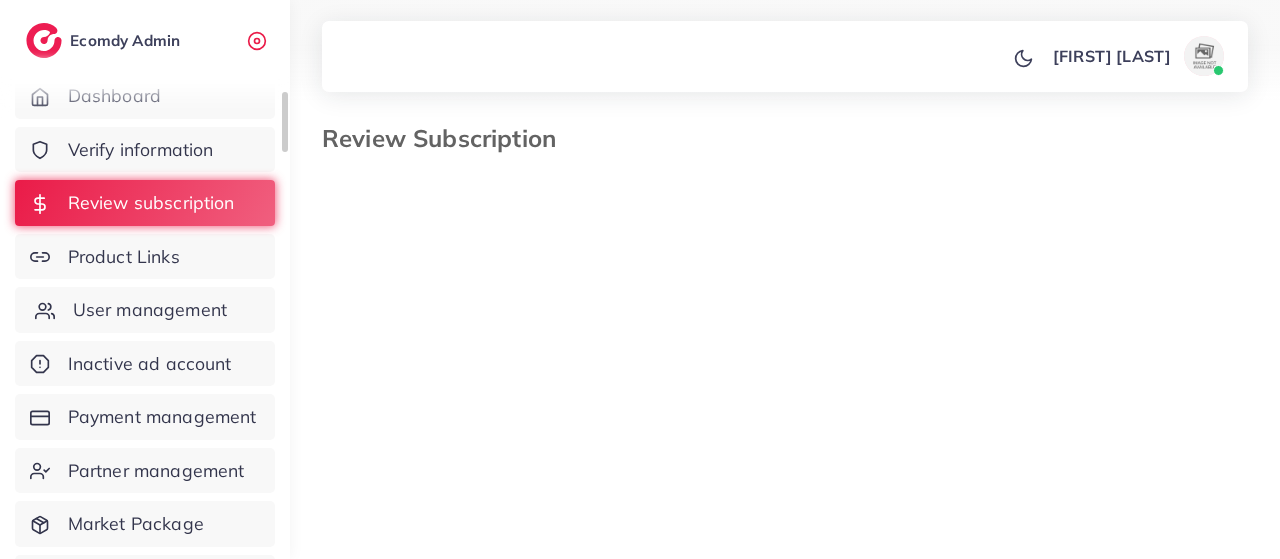 select on "*******" 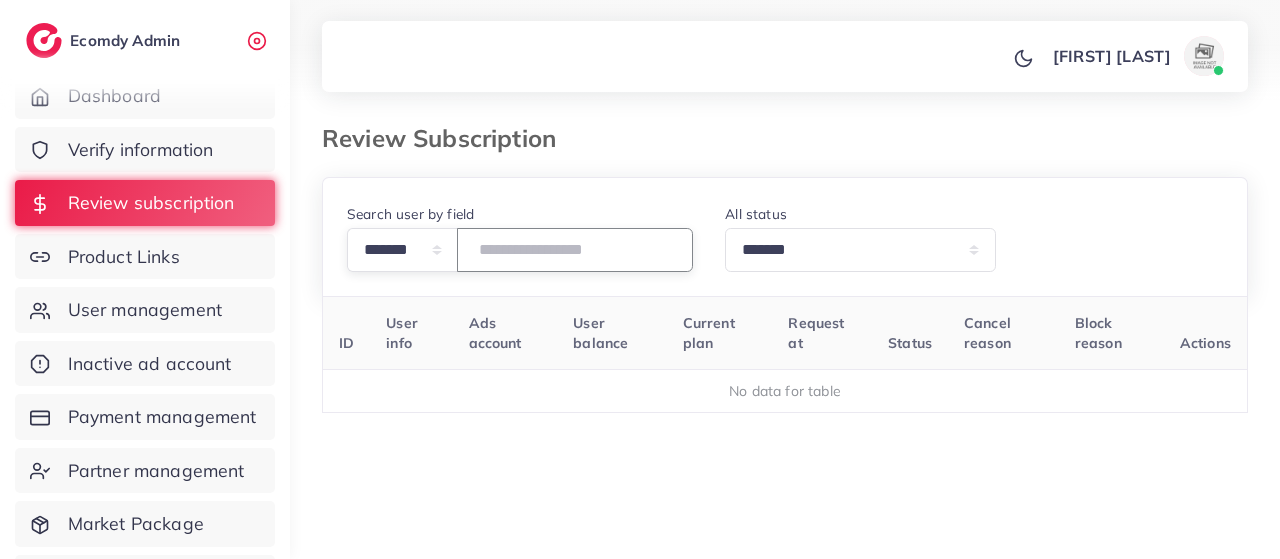 click at bounding box center (575, 249) 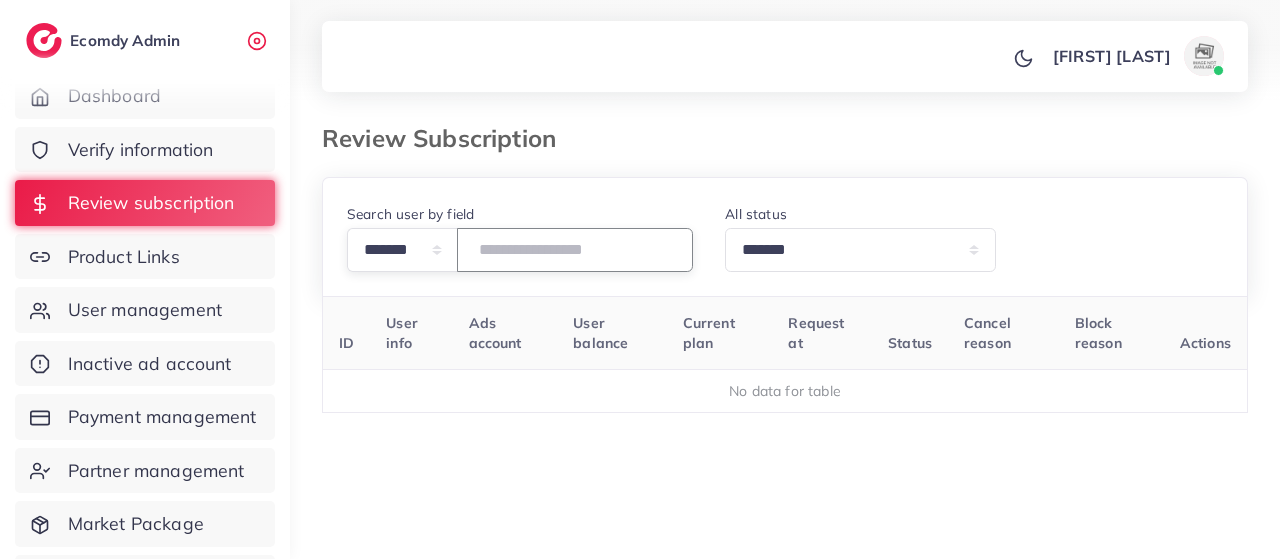 paste on "*******" 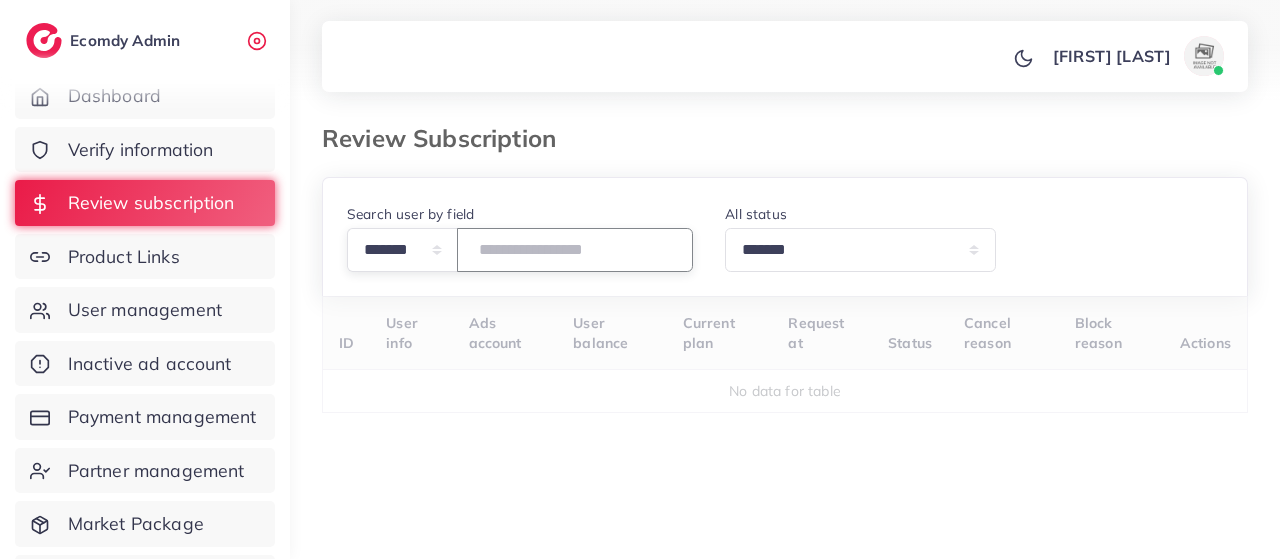 type on "*******" 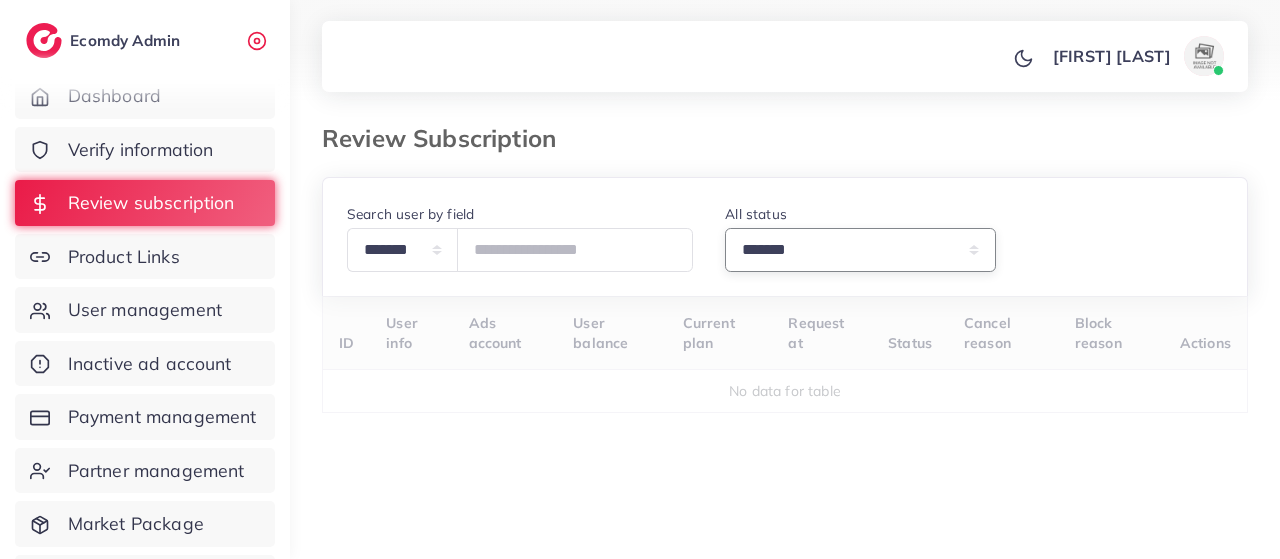 click on "**********" at bounding box center [860, 249] 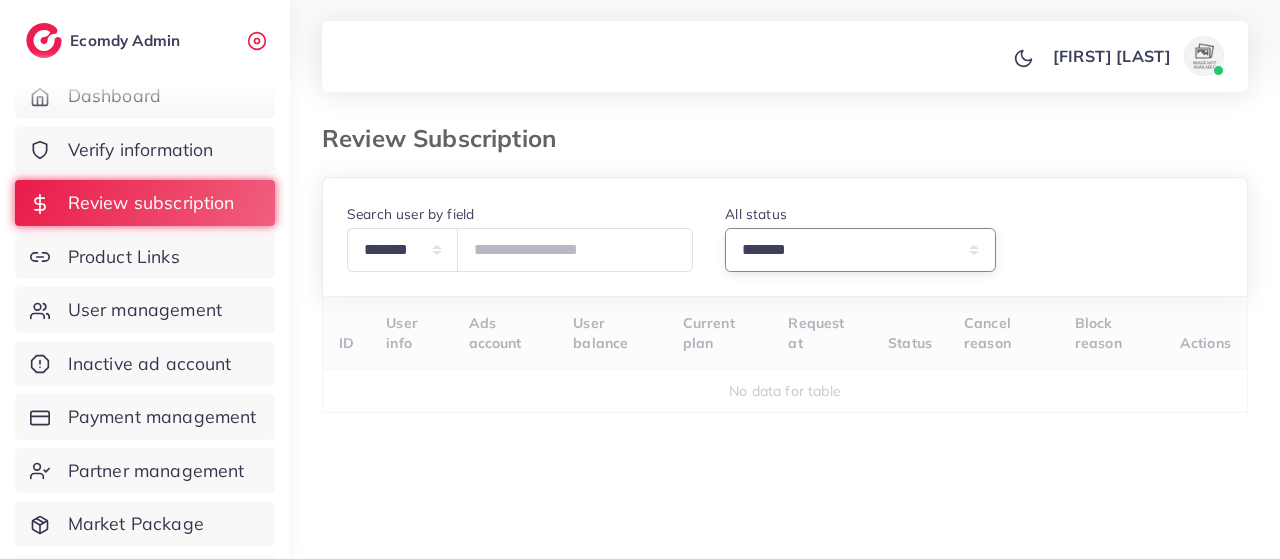 select 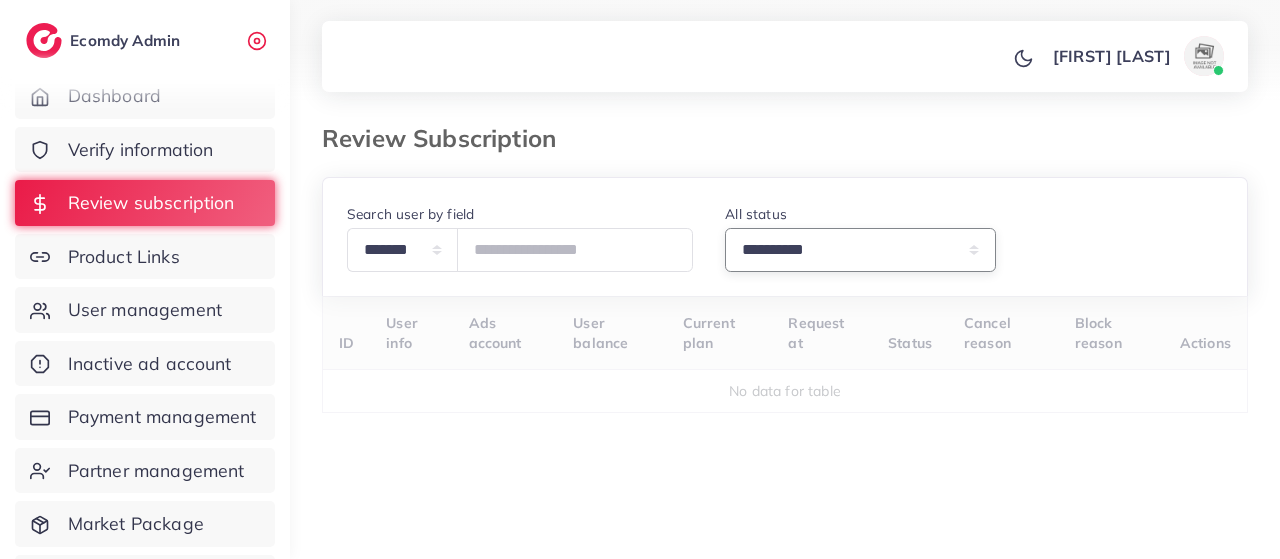click on "**********" at bounding box center (860, 249) 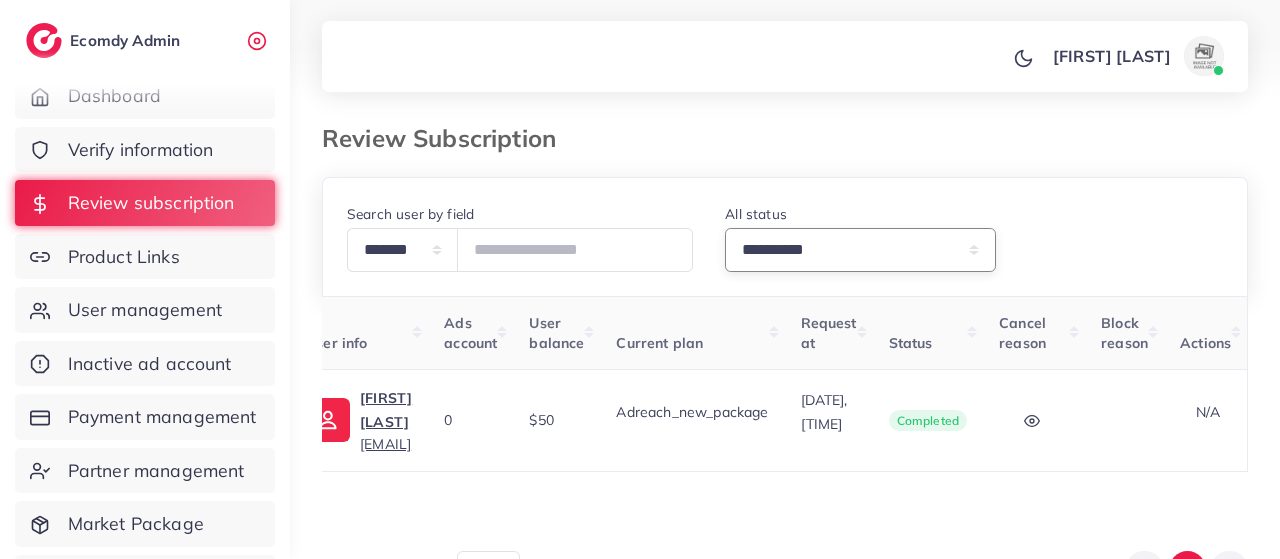 scroll, scrollTop: 0, scrollLeft: 299, axis: horizontal 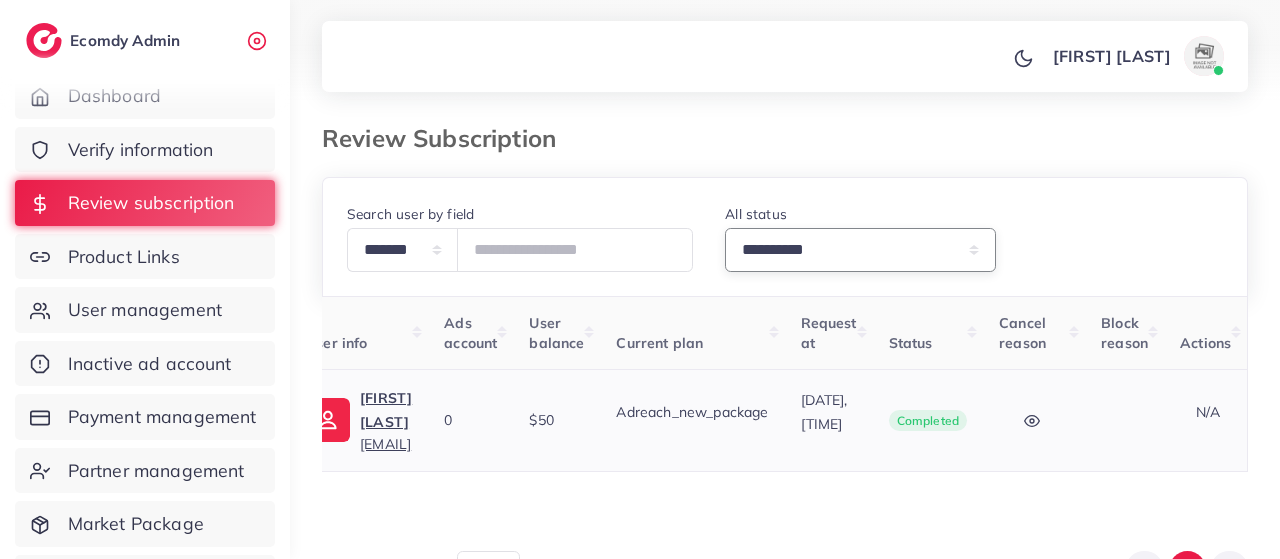click 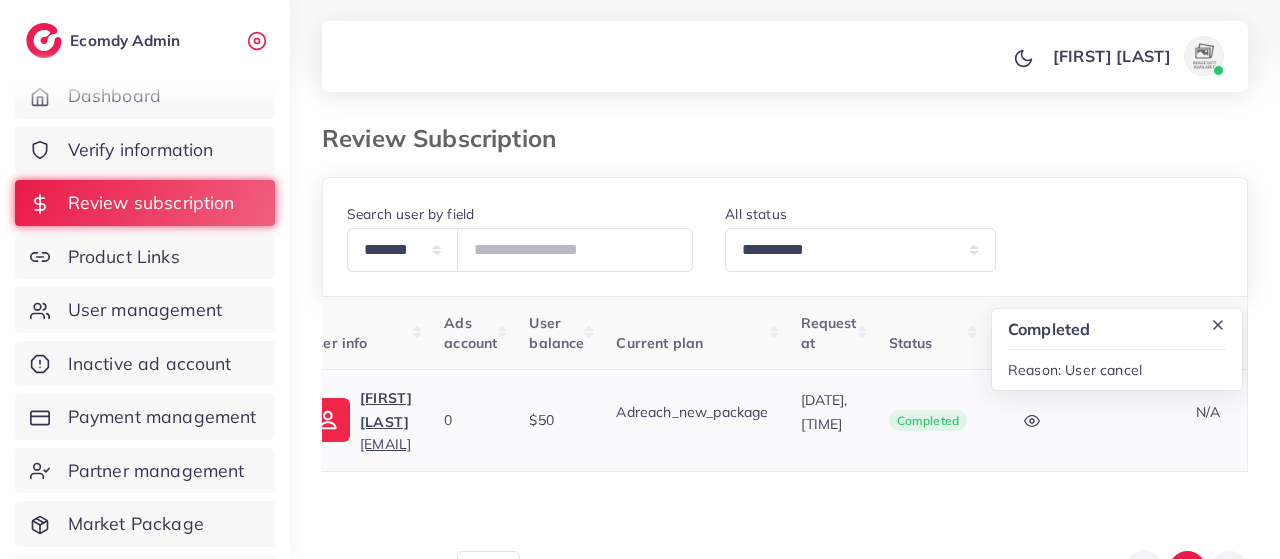 click 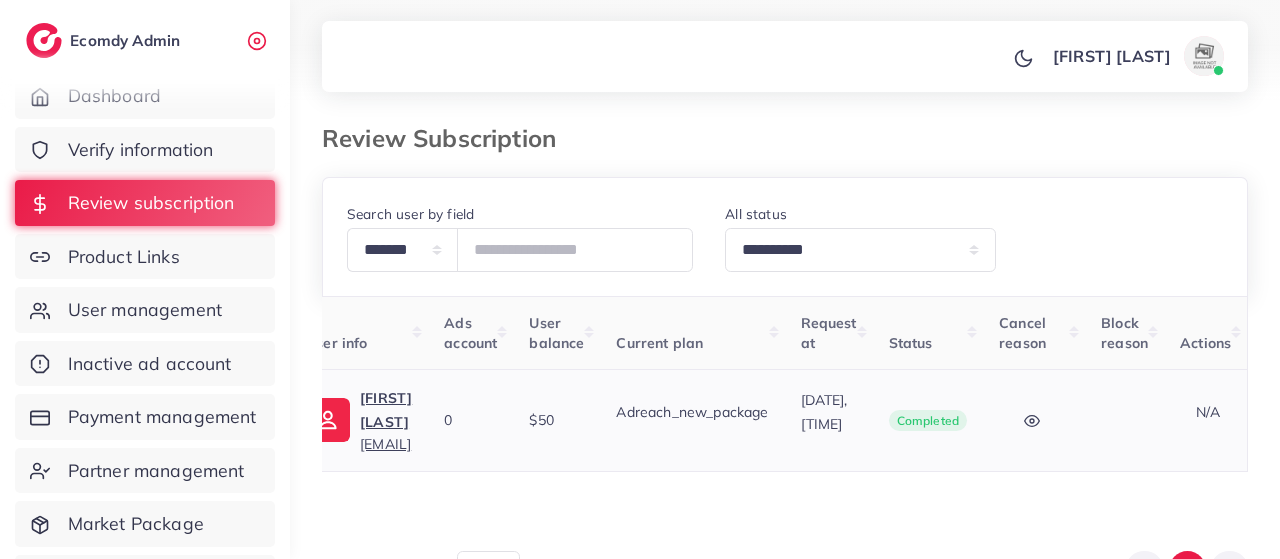 scroll, scrollTop: 0, scrollLeft: 0, axis: both 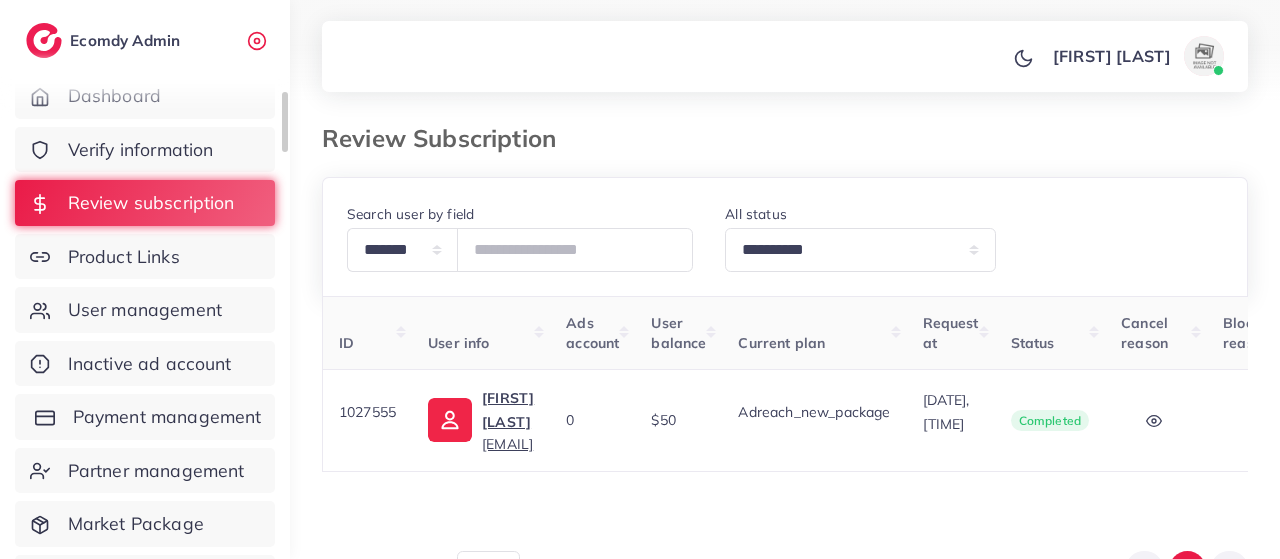 click on "Payment management" at bounding box center (167, 417) 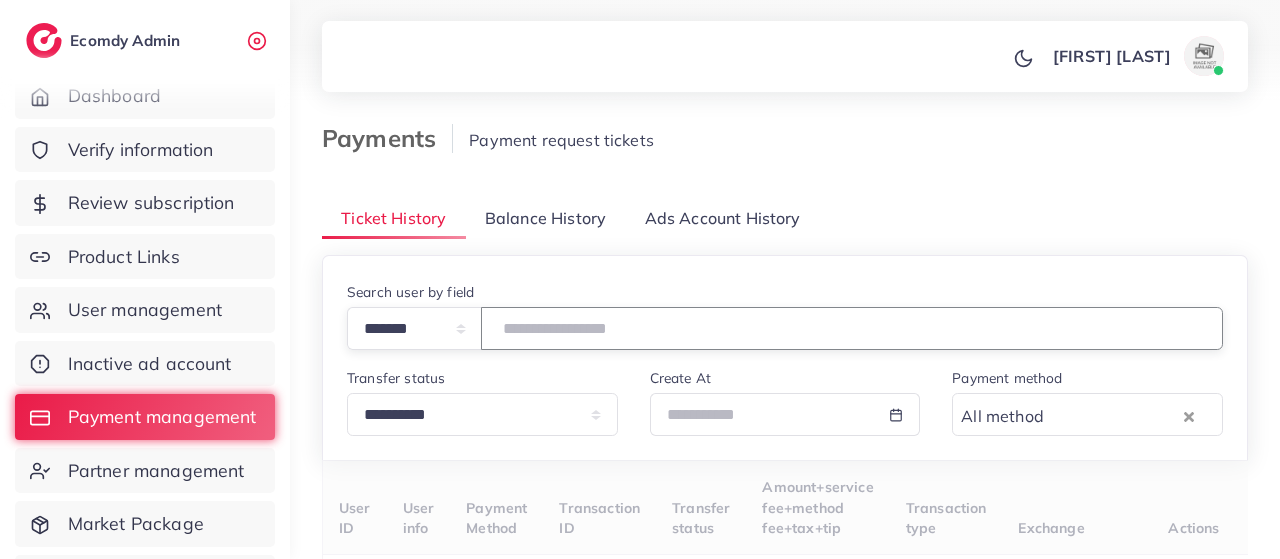 click at bounding box center (852, 328) 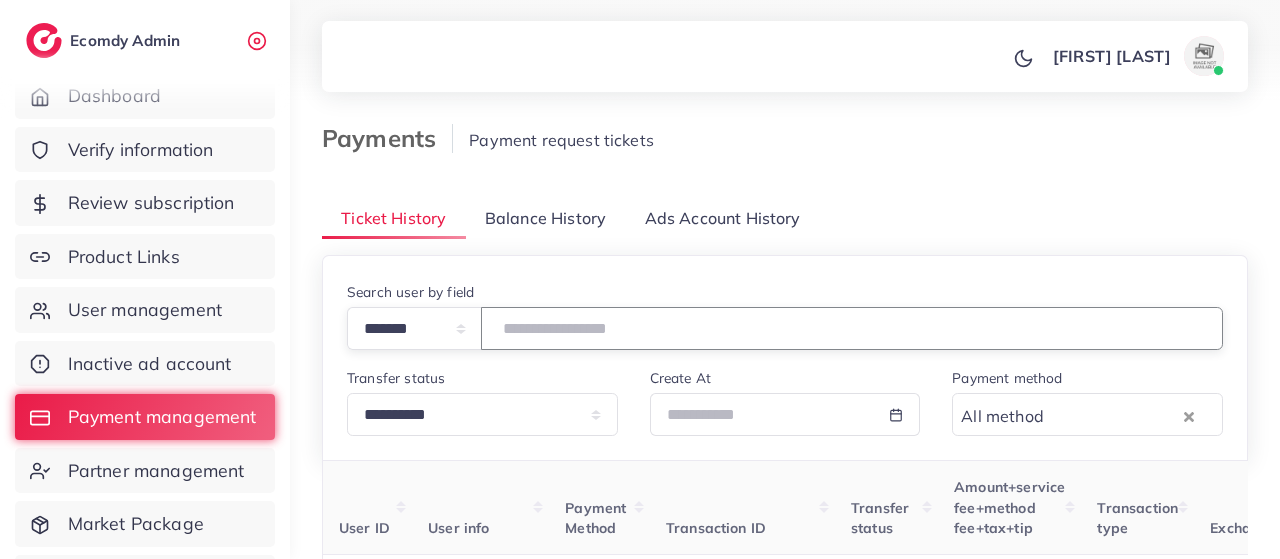 paste on "*******" 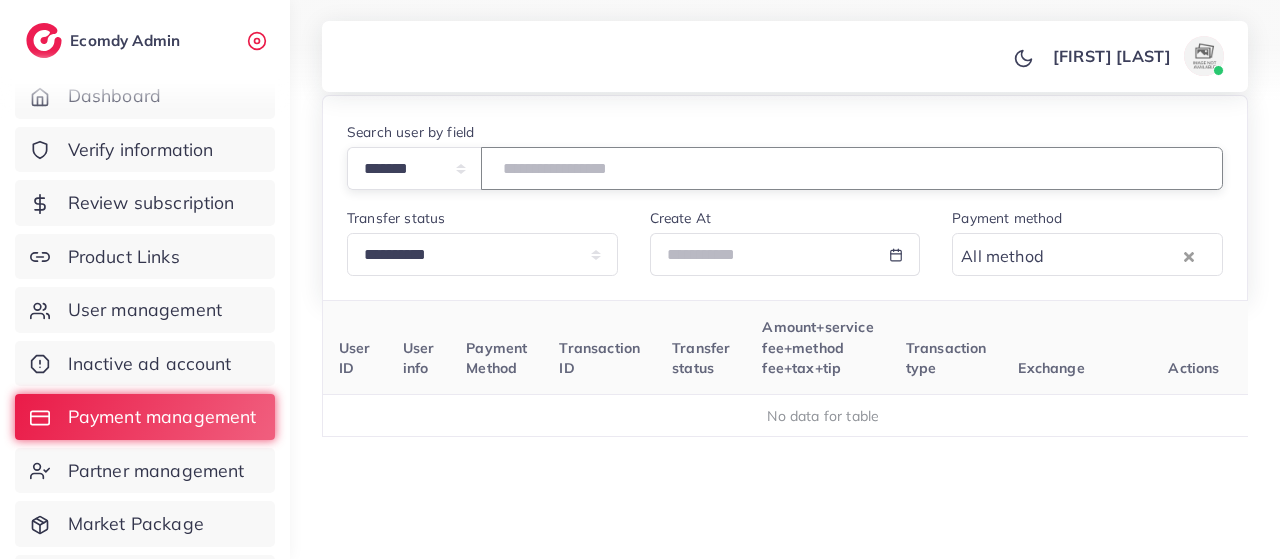 type on "*******" 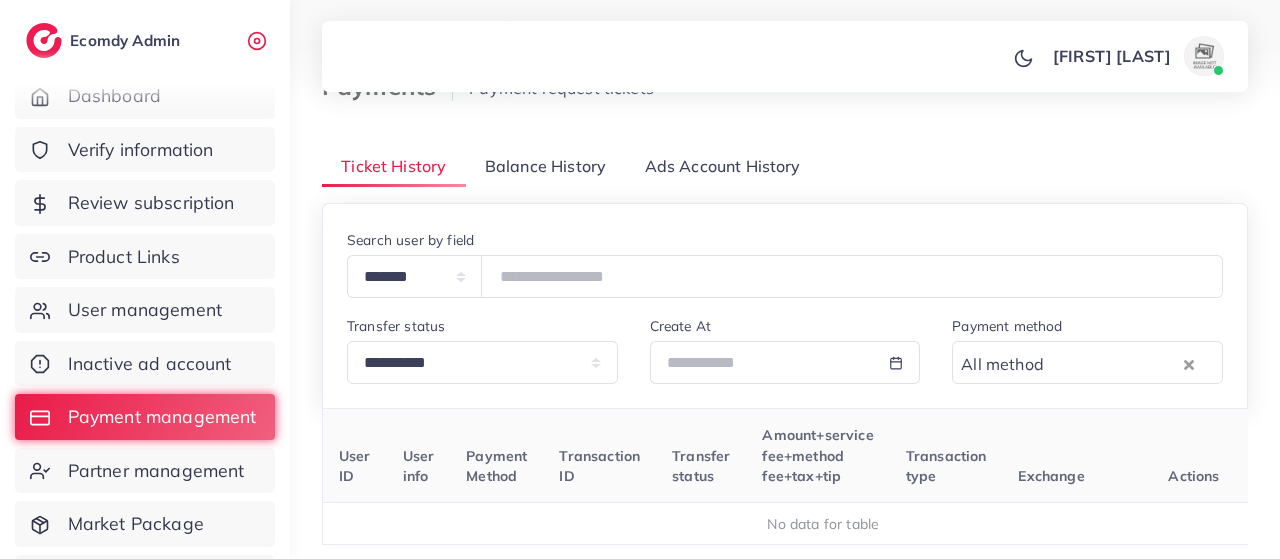 scroll, scrollTop: 33, scrollLeft: 0, axis: vertical 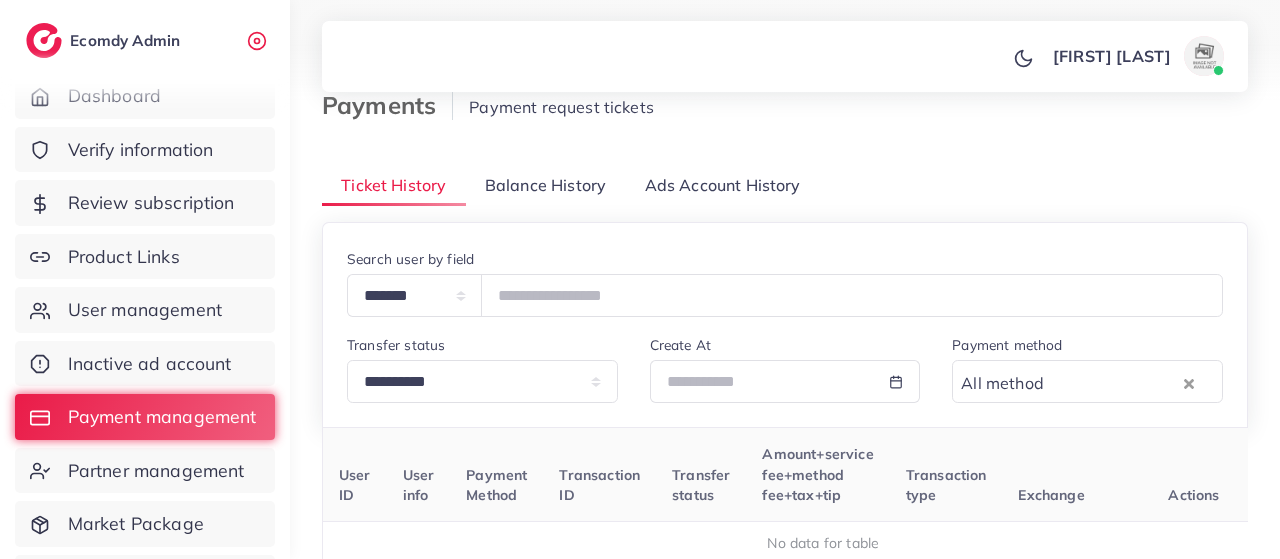 click on "Balance History" at bounding box center (545, 185) 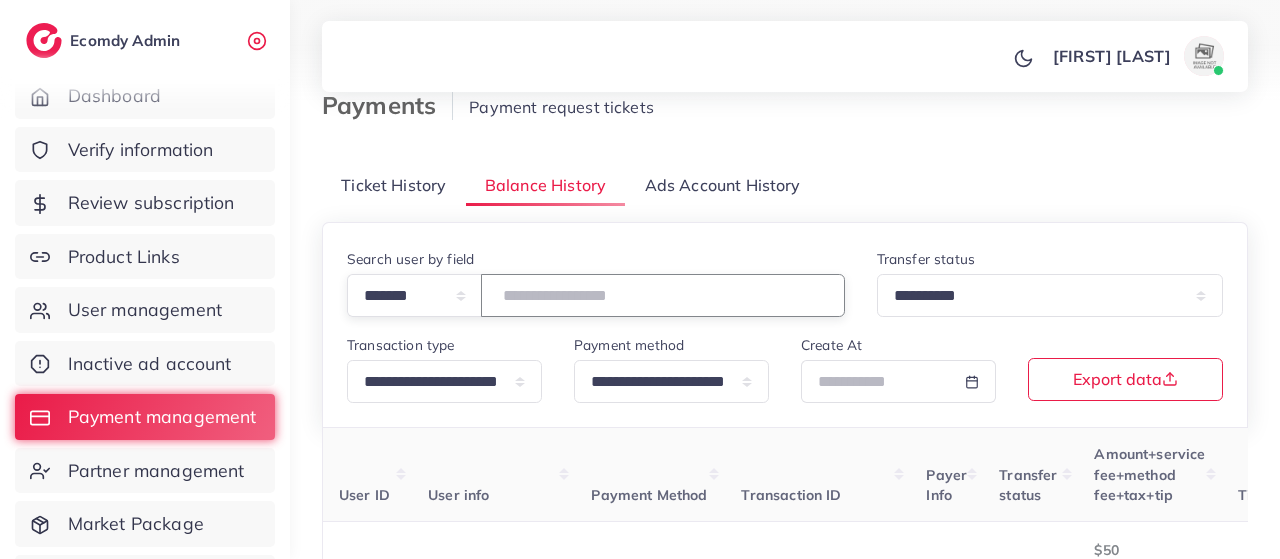 click at bounding box center (663, 295) 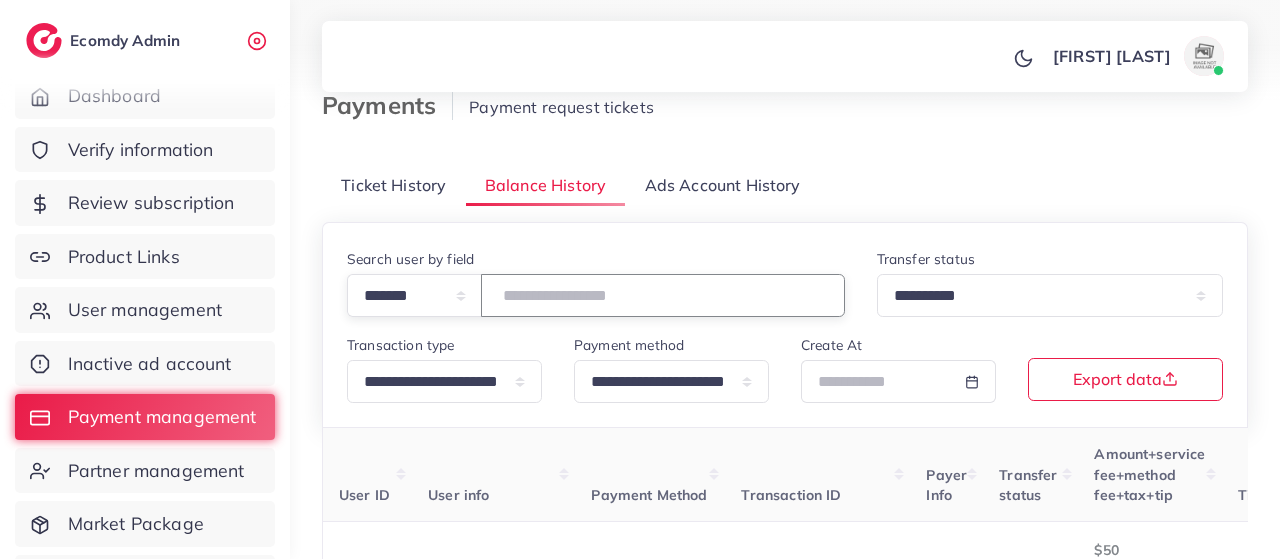 paste on "*******" 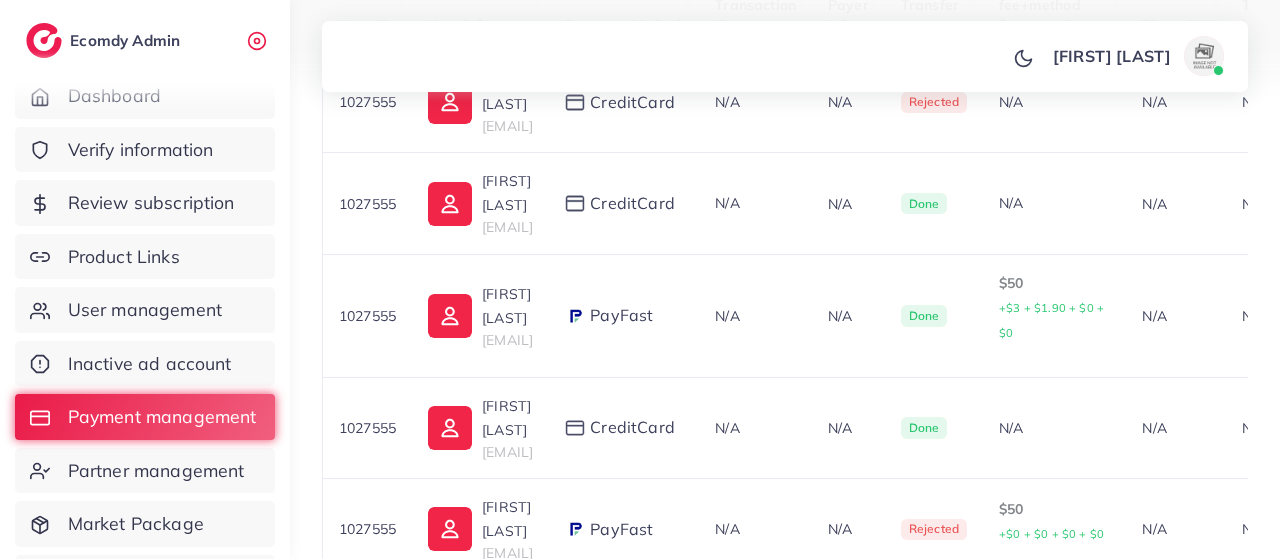 scroll, scrollTop: 494, scrollLeft: 0, axis: vertical 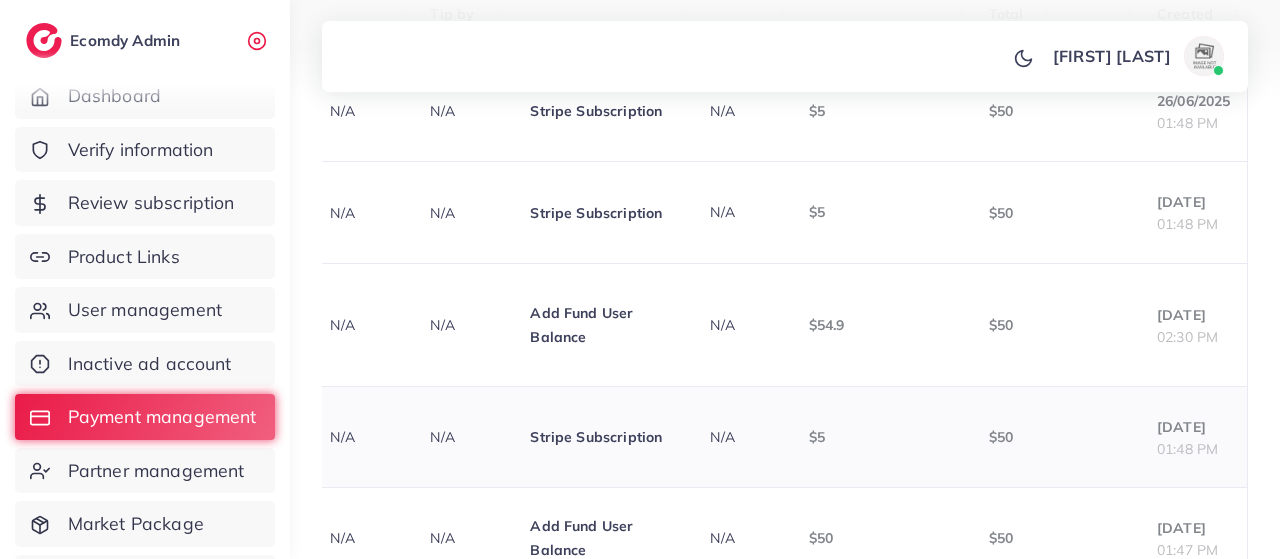 type on "*******" 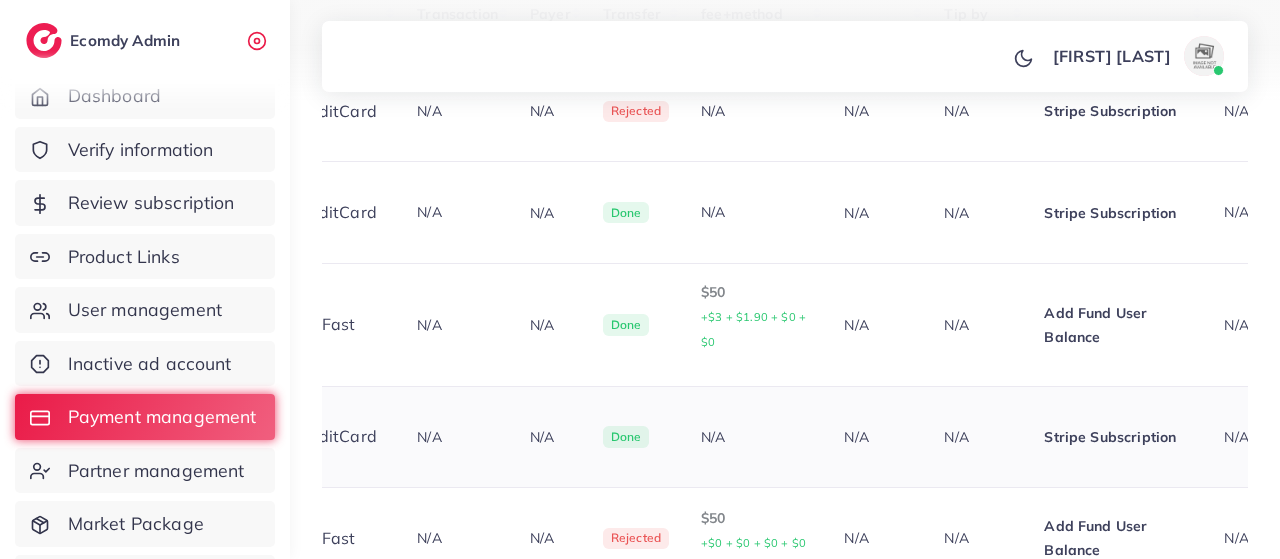 scroll, scrollTop: 0, scrollLeft: 386, axis: horizontal 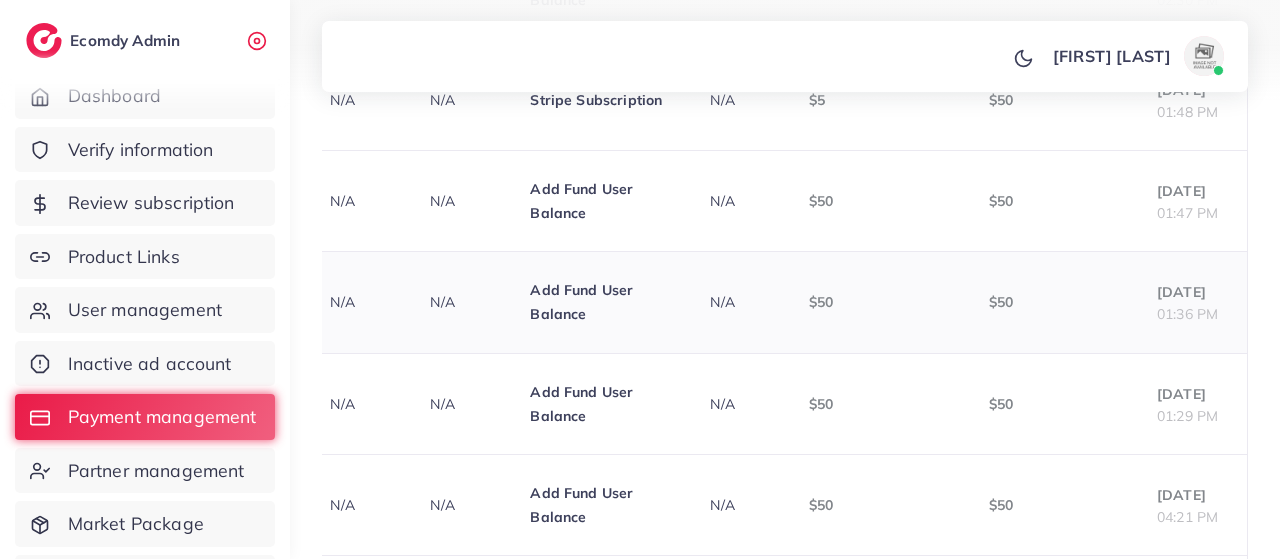 click at bounding box center [1099, 302] 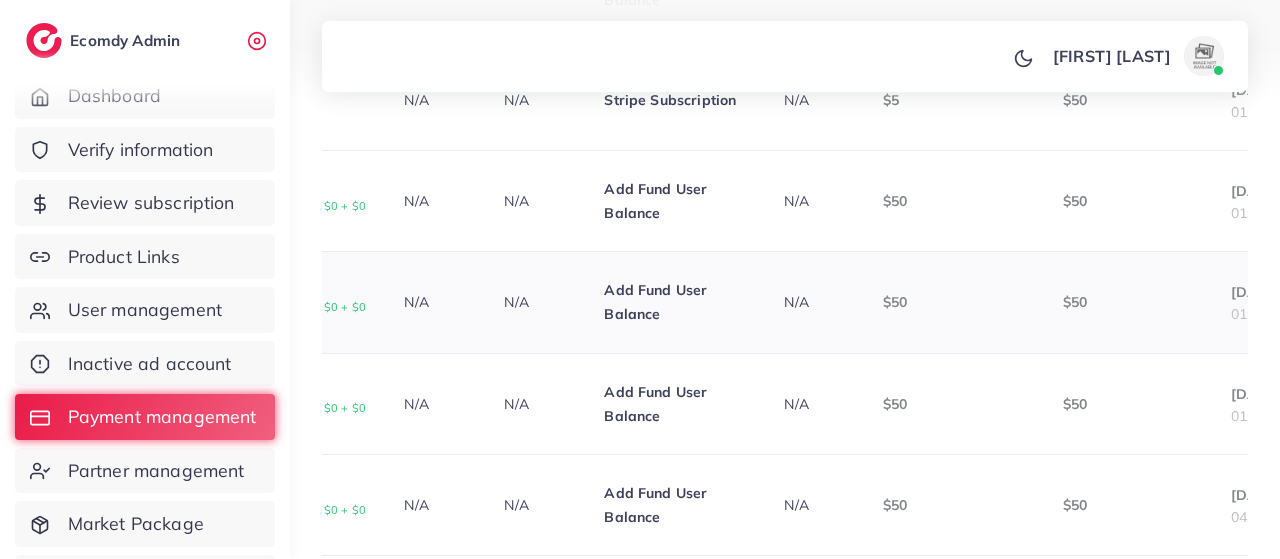 scroll, scrollTop: 0, scrollLeft: 964, axis: horizontal 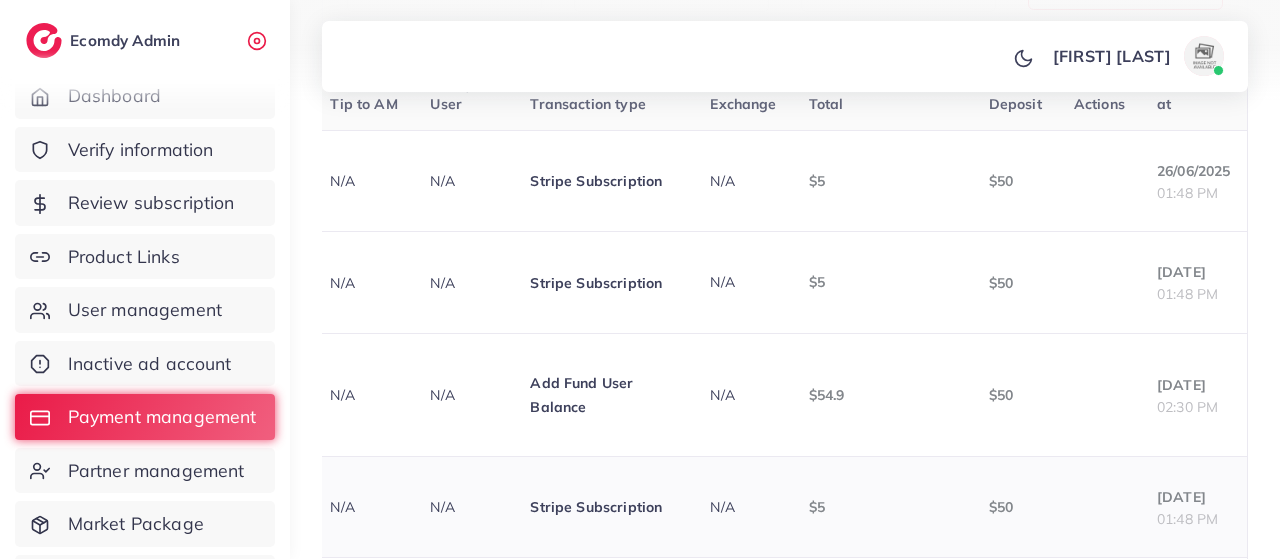 click on "[DATE]" at bounding box center (1194, 497) 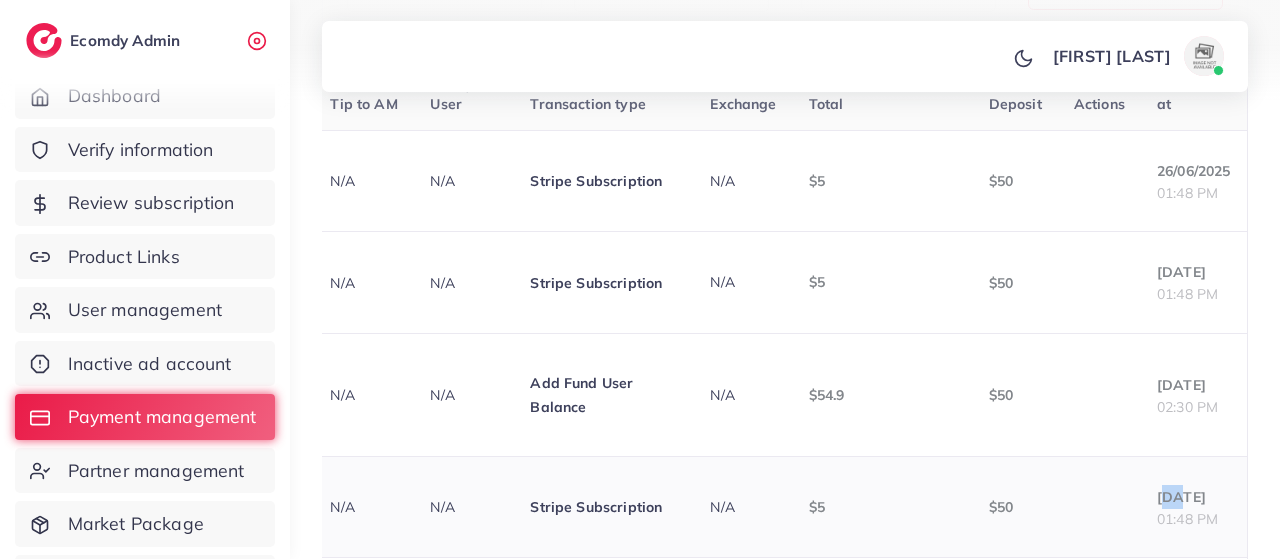 click on "[DATE]" at bounding box center [1194, 497] 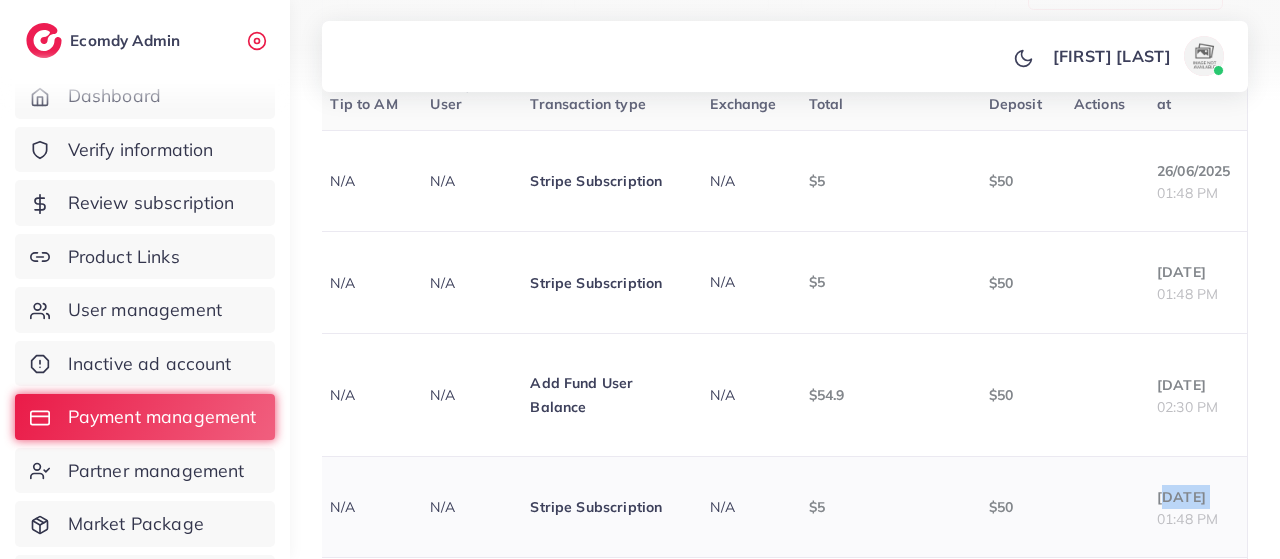 click on "[DATE]" at bounding box center [1194, 497] 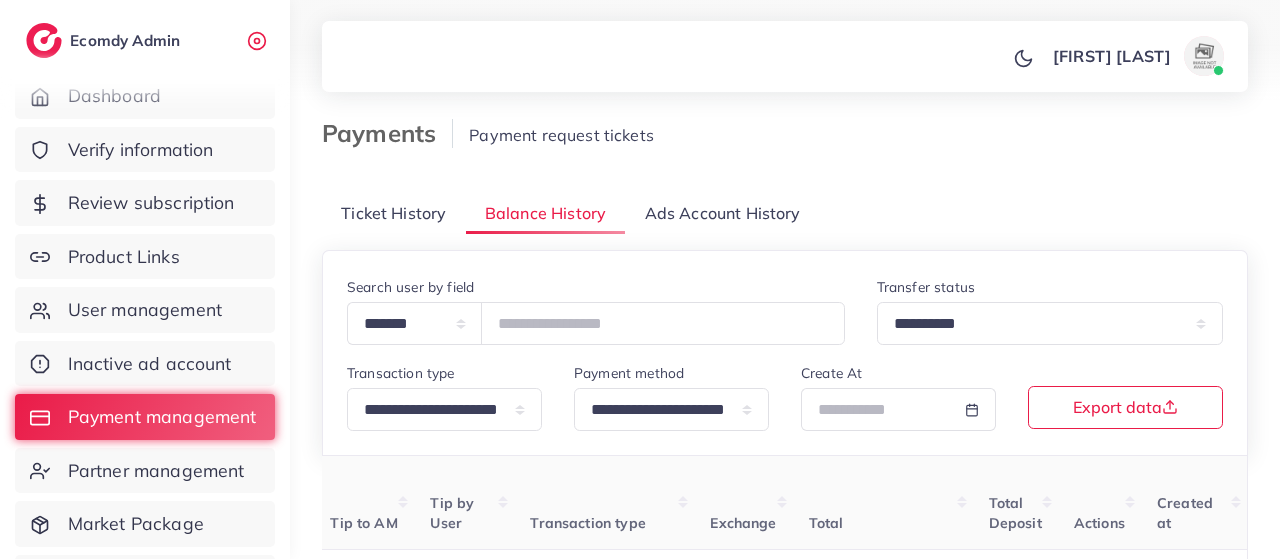 scroll, scrollTop: 0, scrollLeft: 0, axis: both 